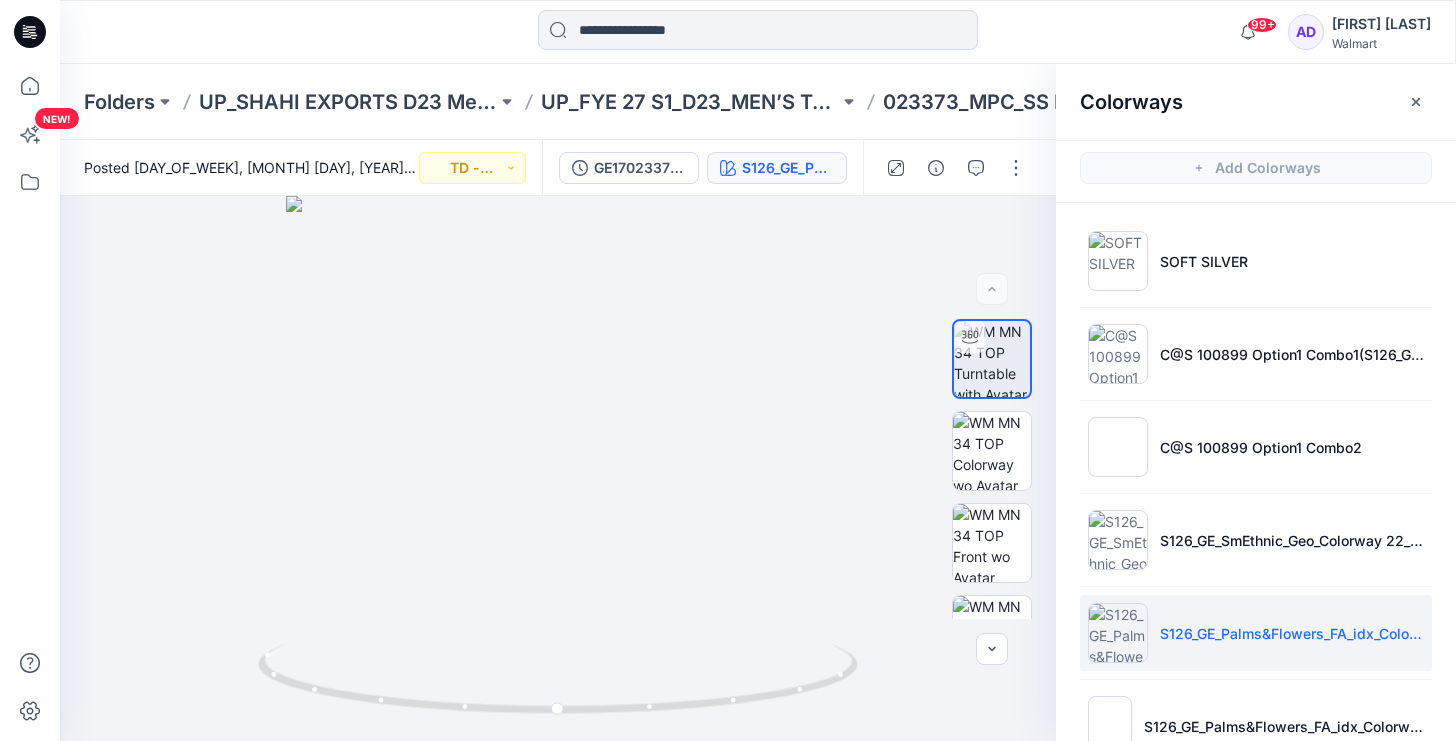 scroll, scrollTop: 6, scrollLeft: 0, axis: vertical 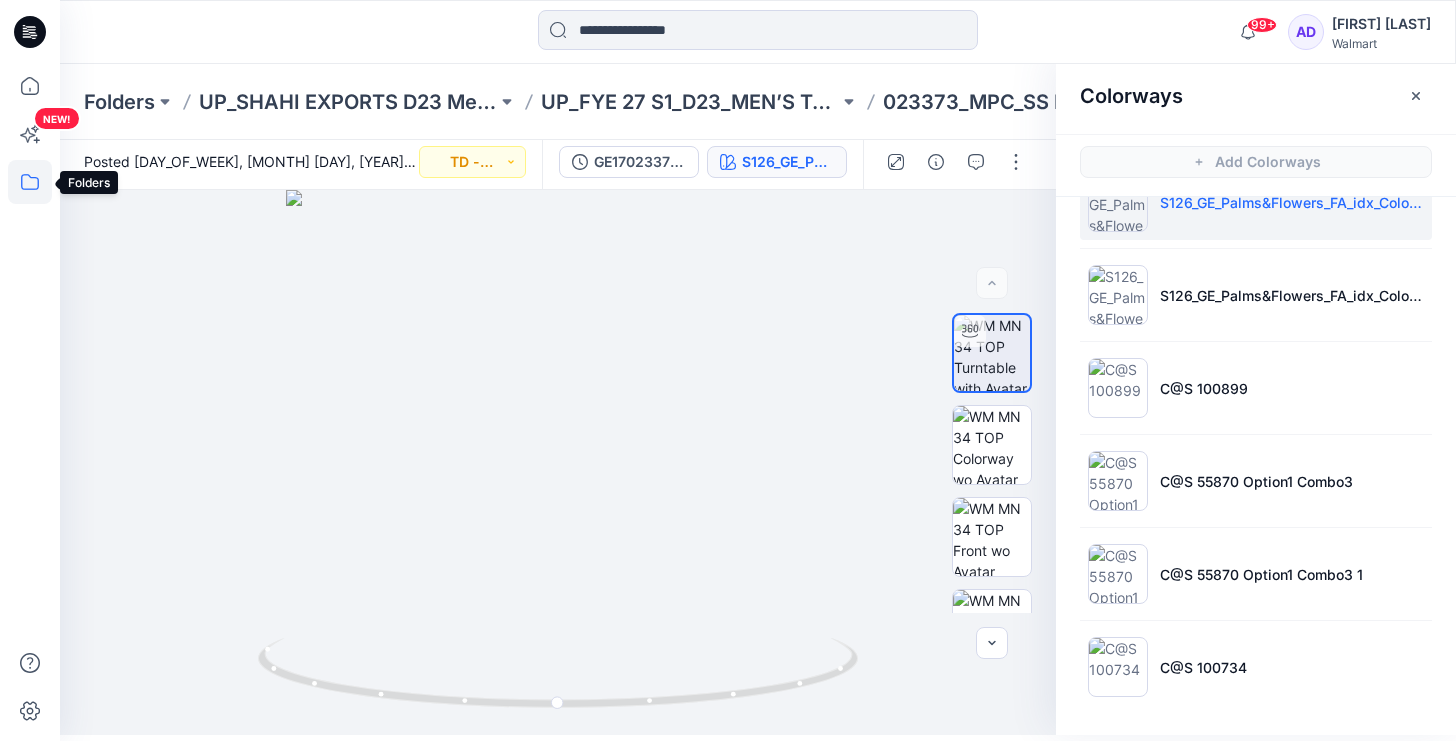 click 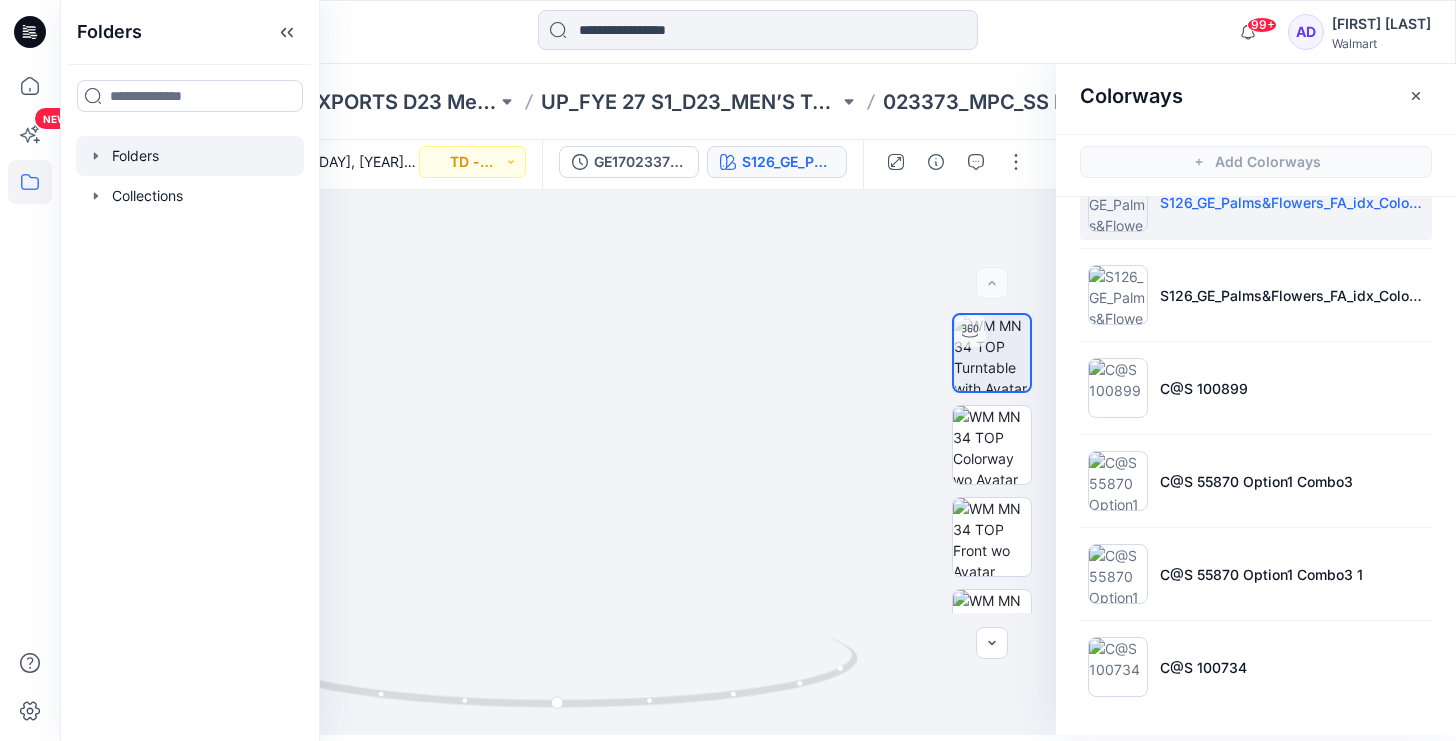 click at bounding box center (190, 156) 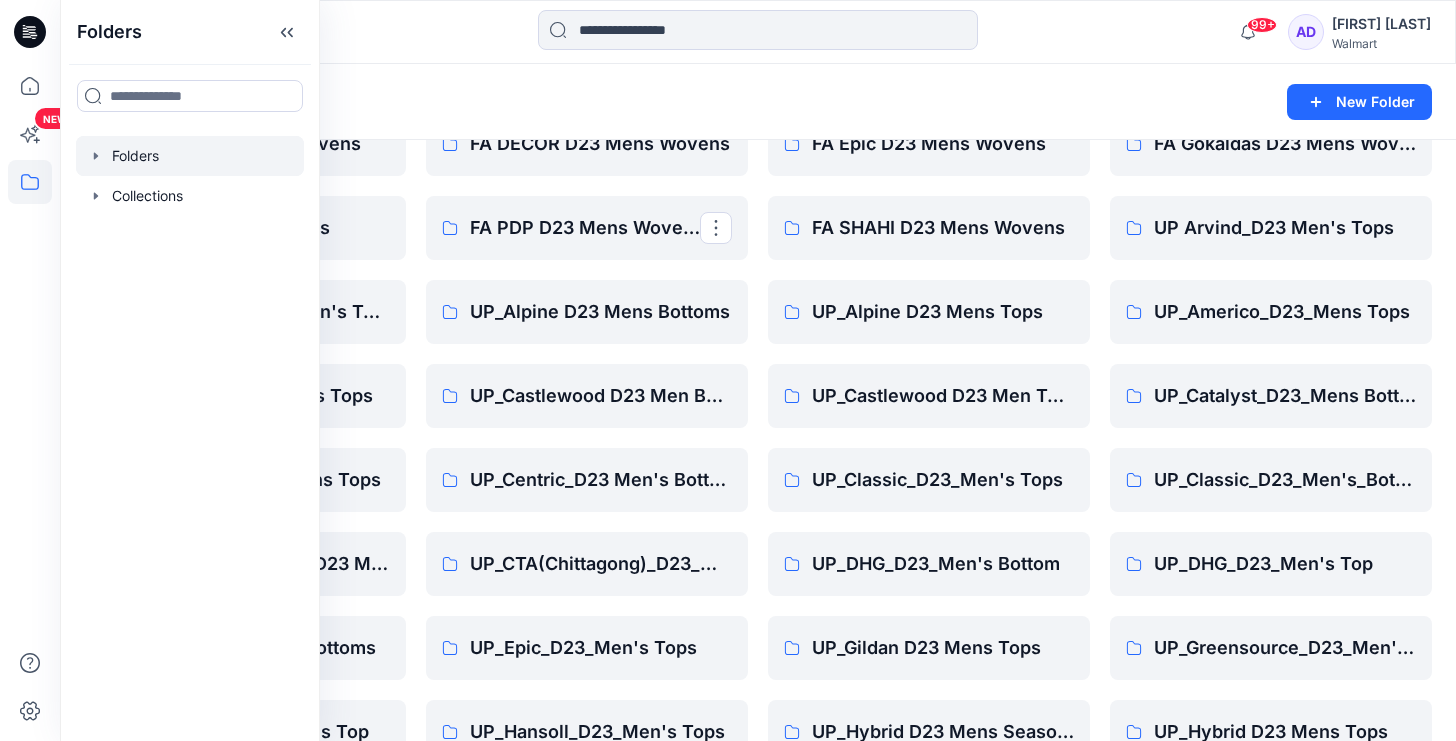 scroll, scrollTop: 244, scrollLeft: 0, axis: vertical 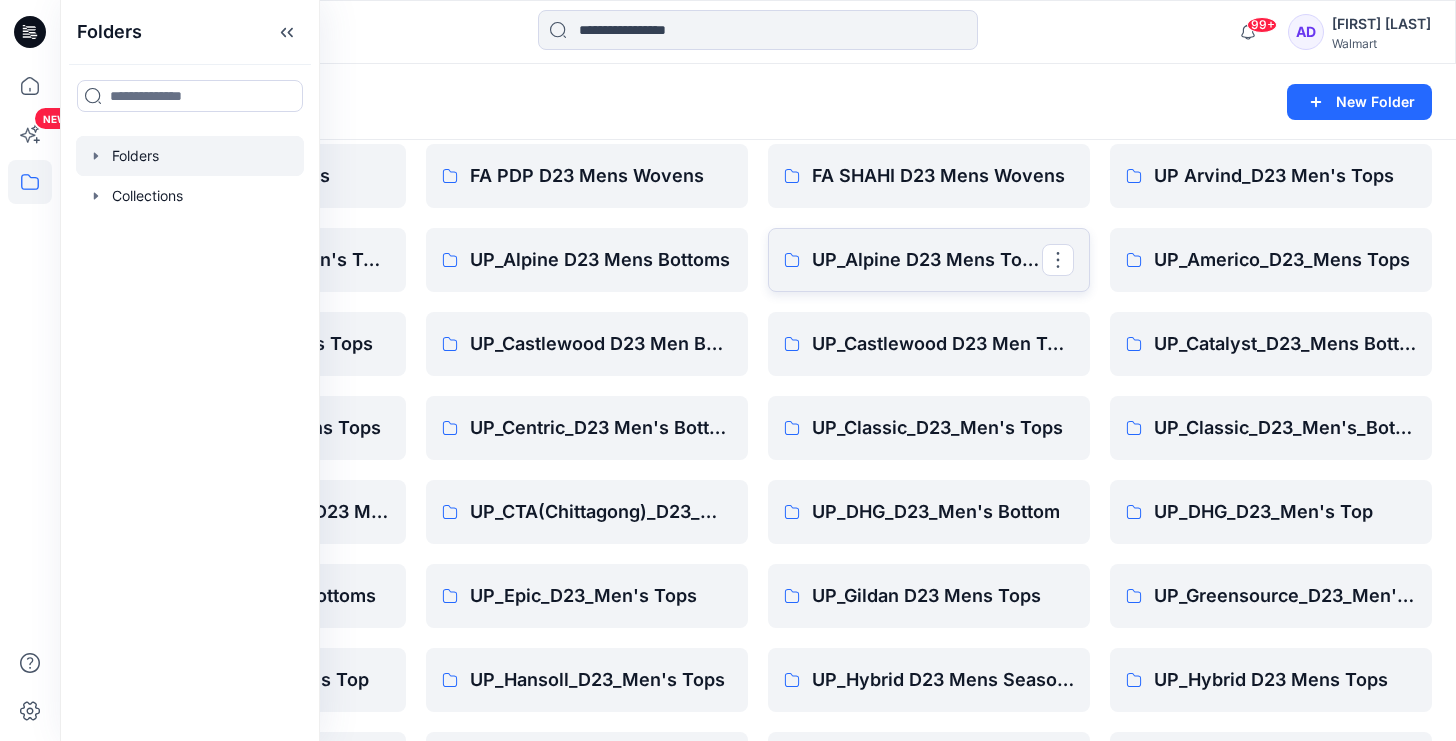 click on "UP_Alpine D23 Mens Tops" at bounding box center (929, 260) 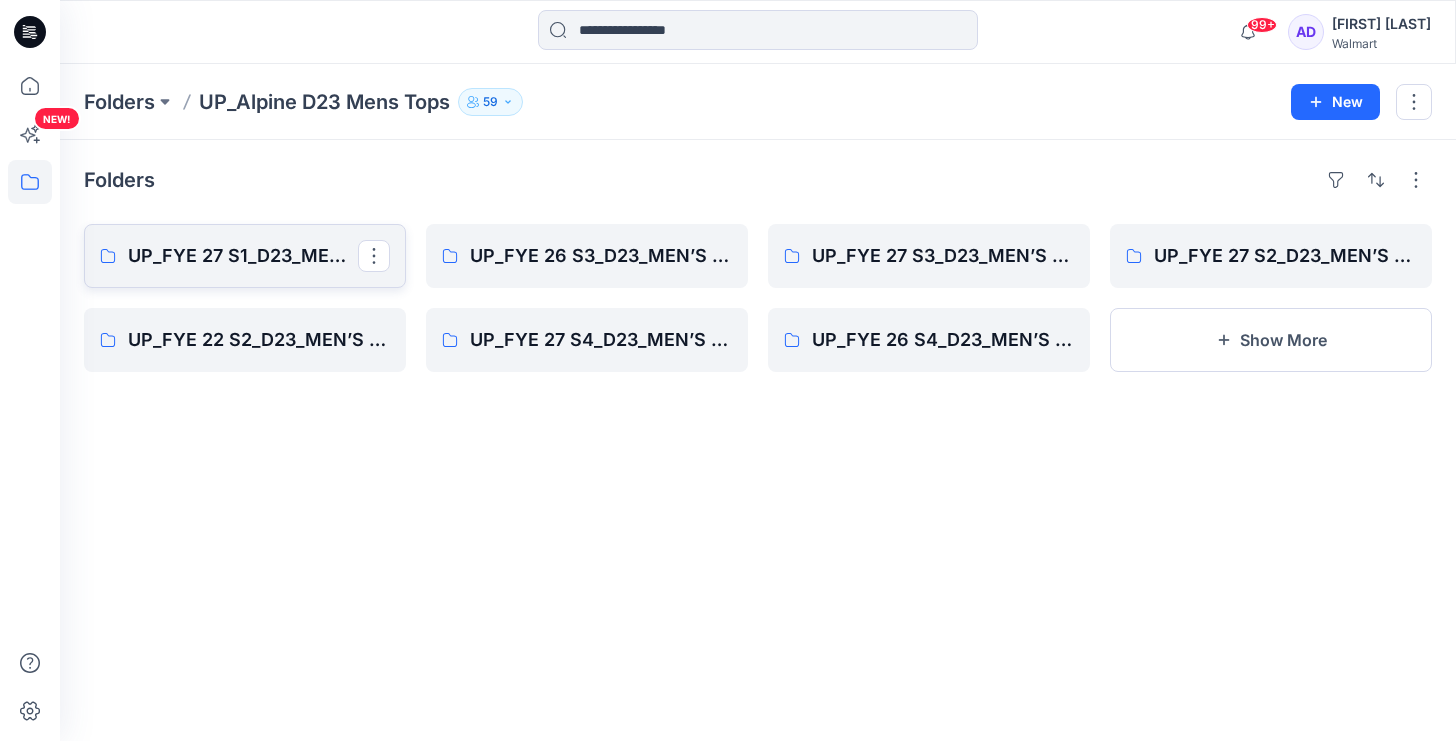 click on "UP_FYE 27 S1_D23_MEN’S TOP [CITY]" at bounding box center (245, 256) 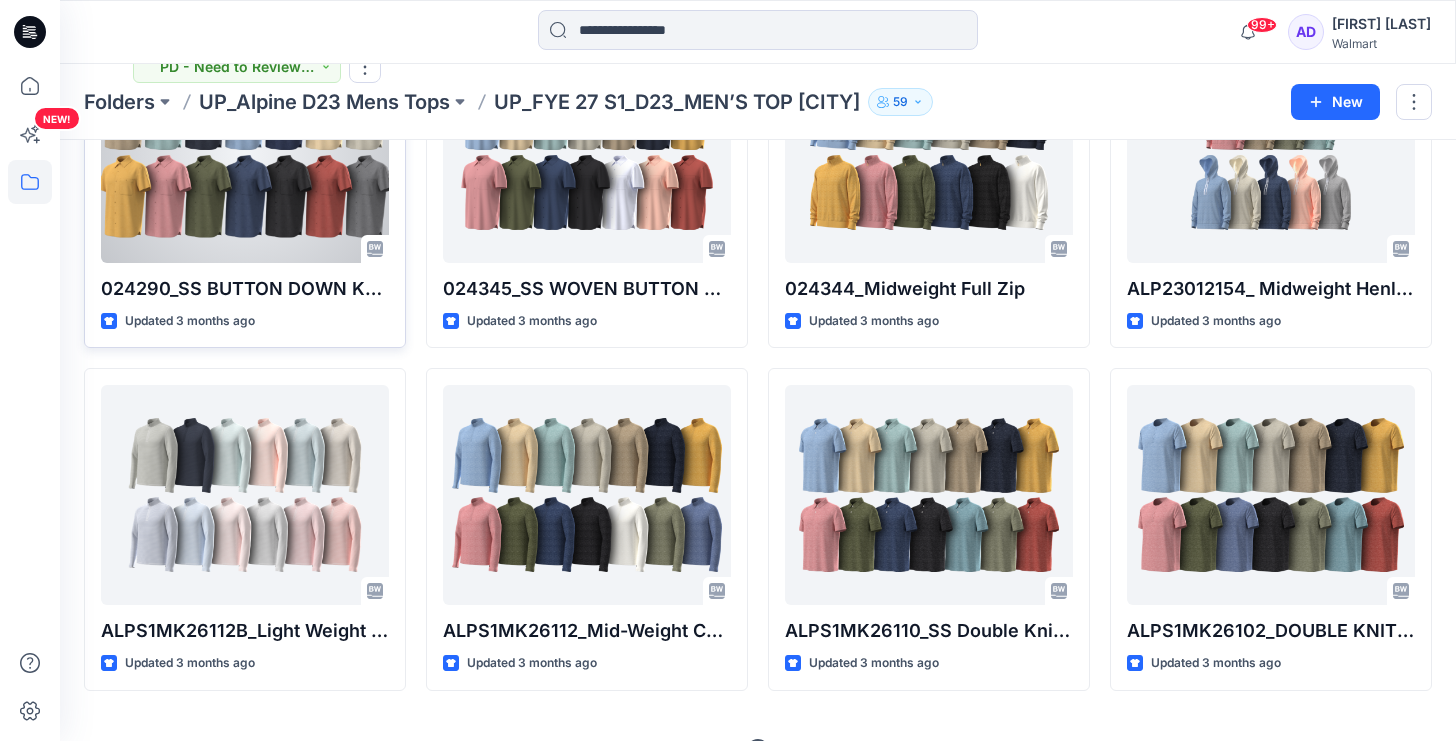 scroll, scrollTop: 587, scrollLeft: 0, axis: vertical 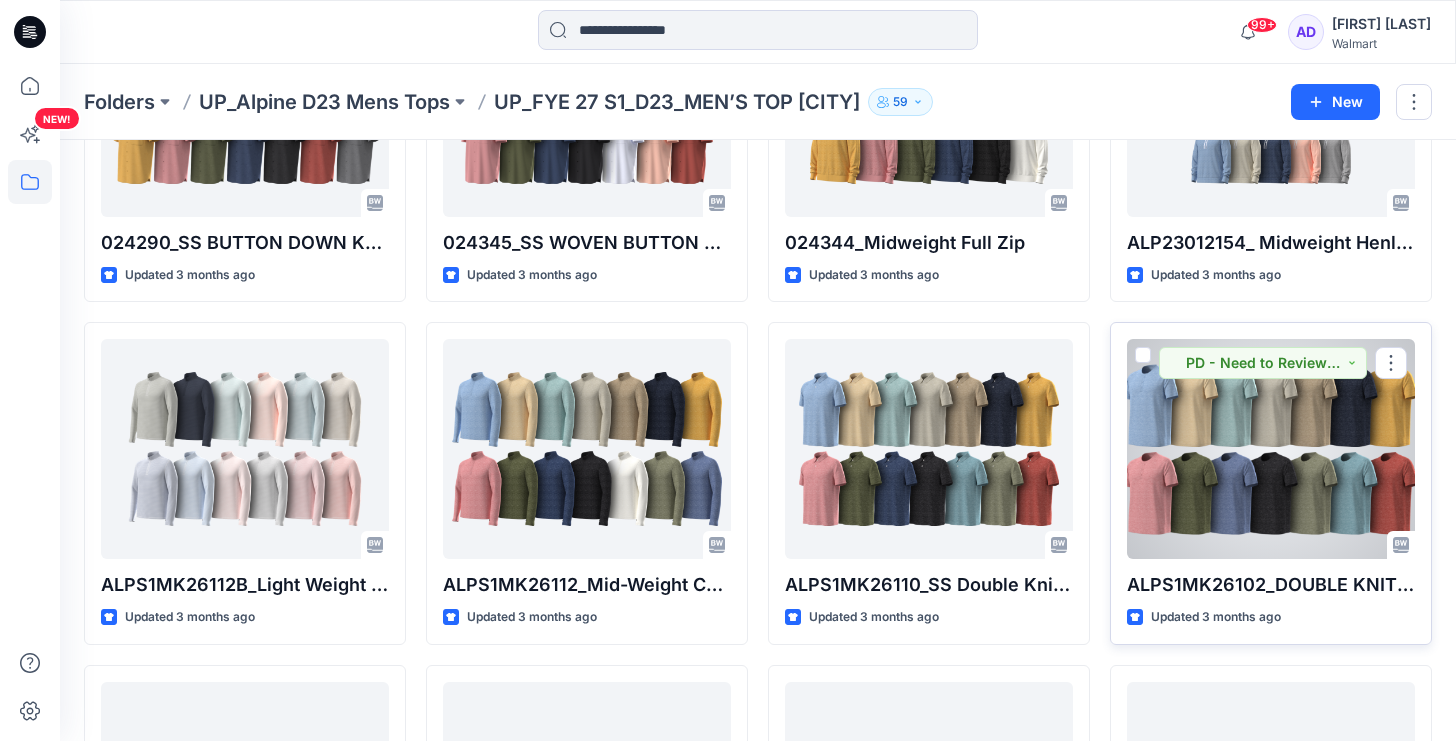 click at bounding box center [1271, 449] 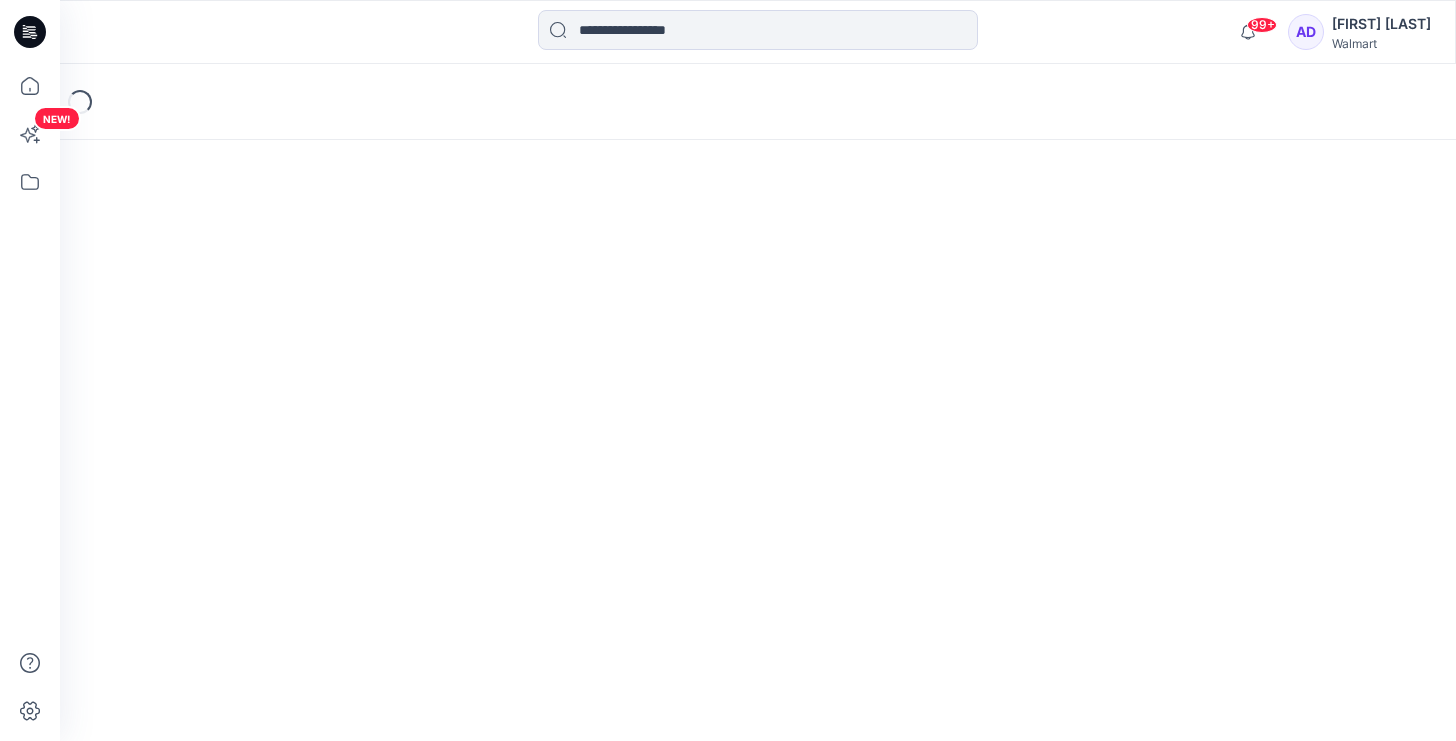 scroll, scrollTop: 0, scrollLeft: 0, axis: both 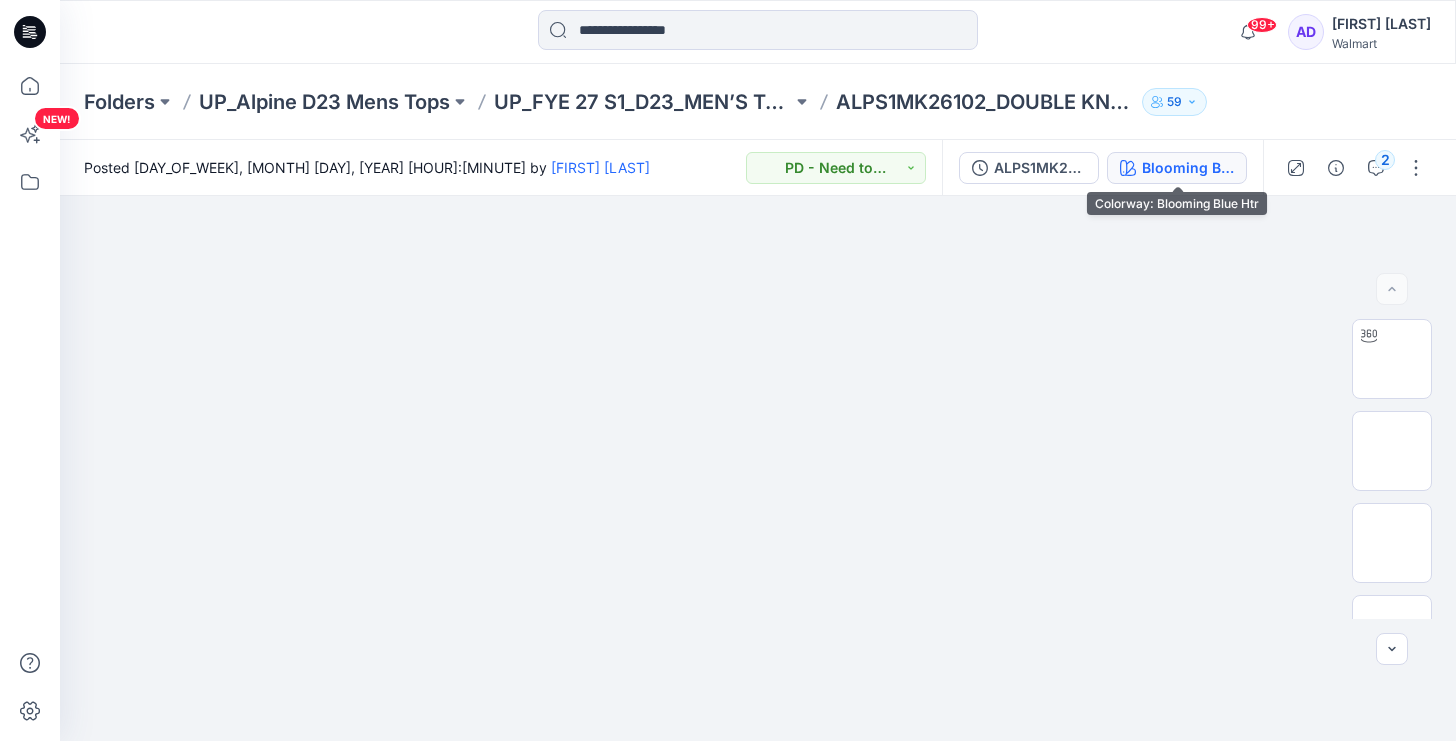 click on "Blooming Blue Htr" at bounding box center (1188, 168) 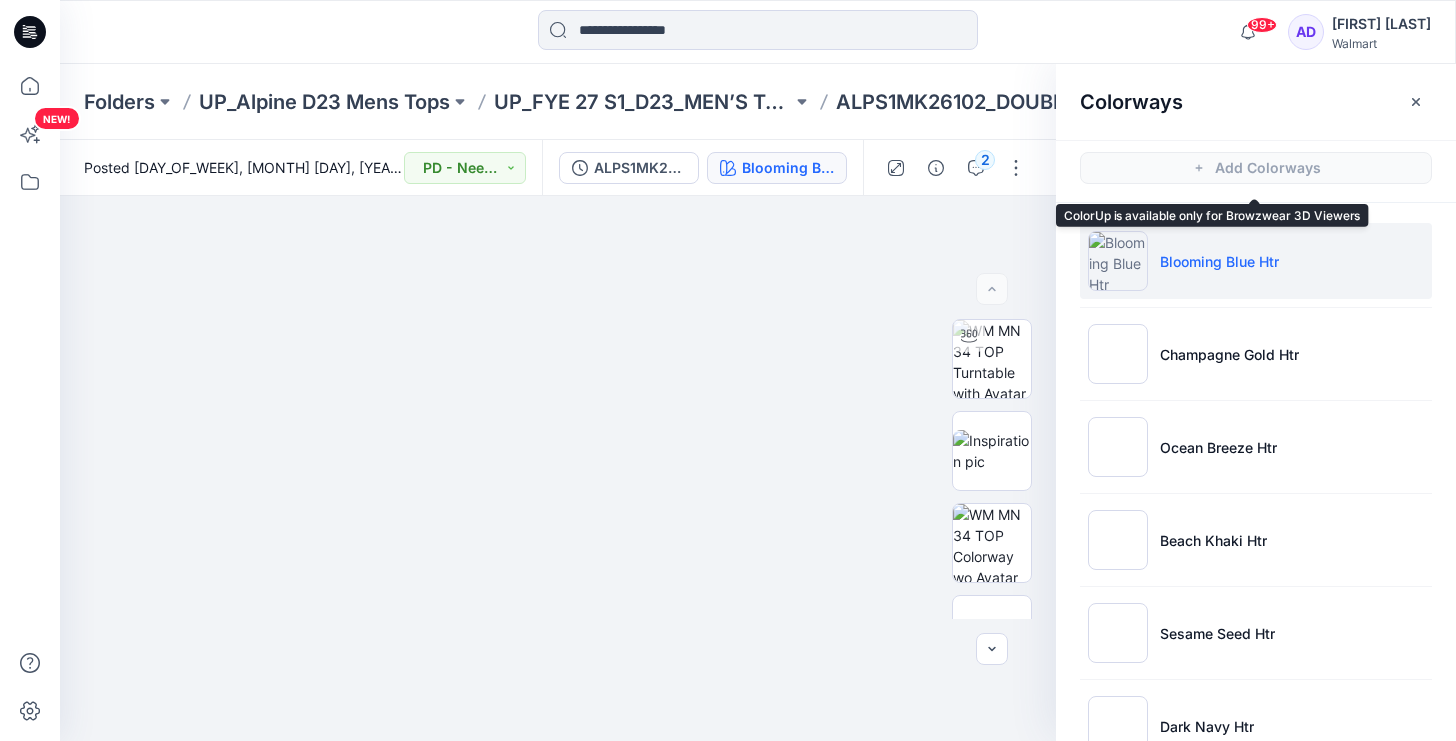 click on "Blooming Blue Htr" at bounding box center [1256, 261] 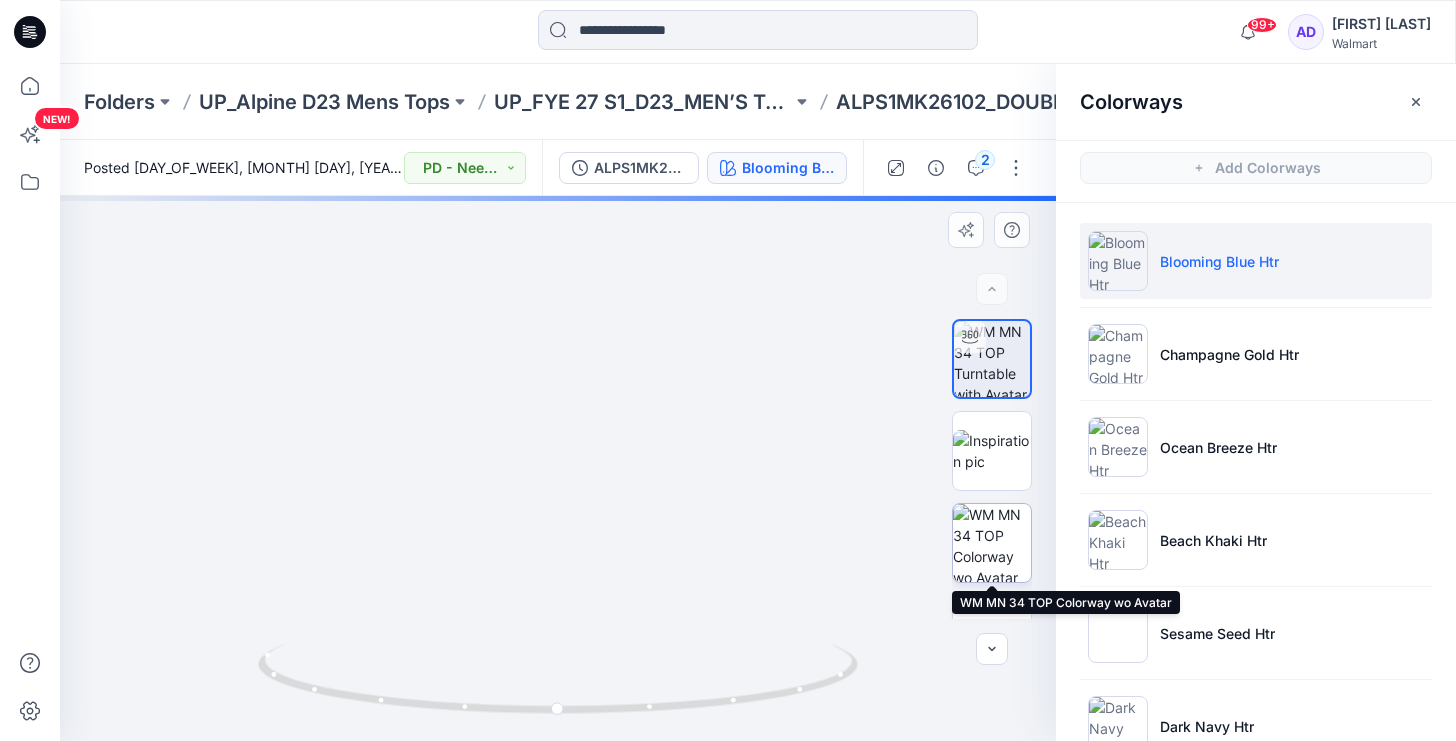 click at bounding box center [992, 543] 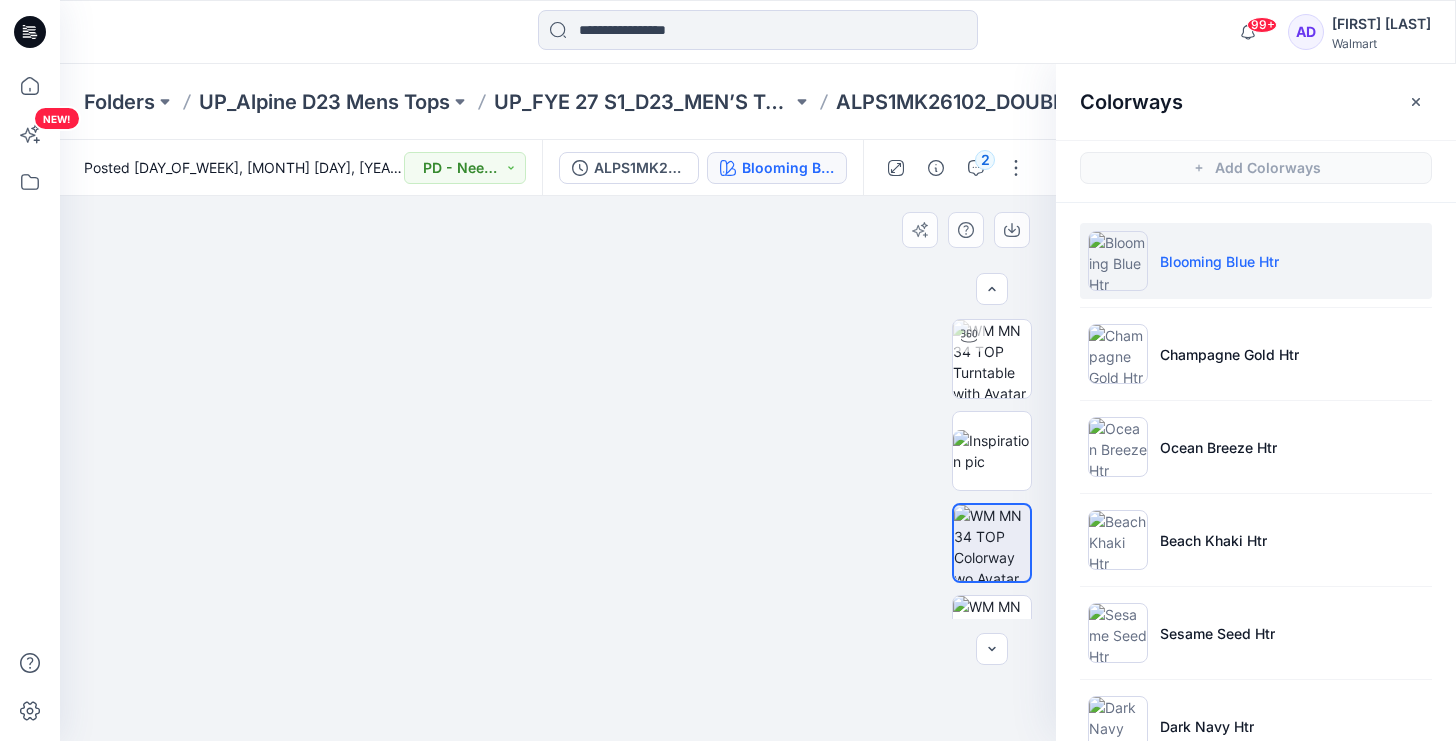 scroll, scrollTop: 7, scrollLeft: 0, axis: vertical 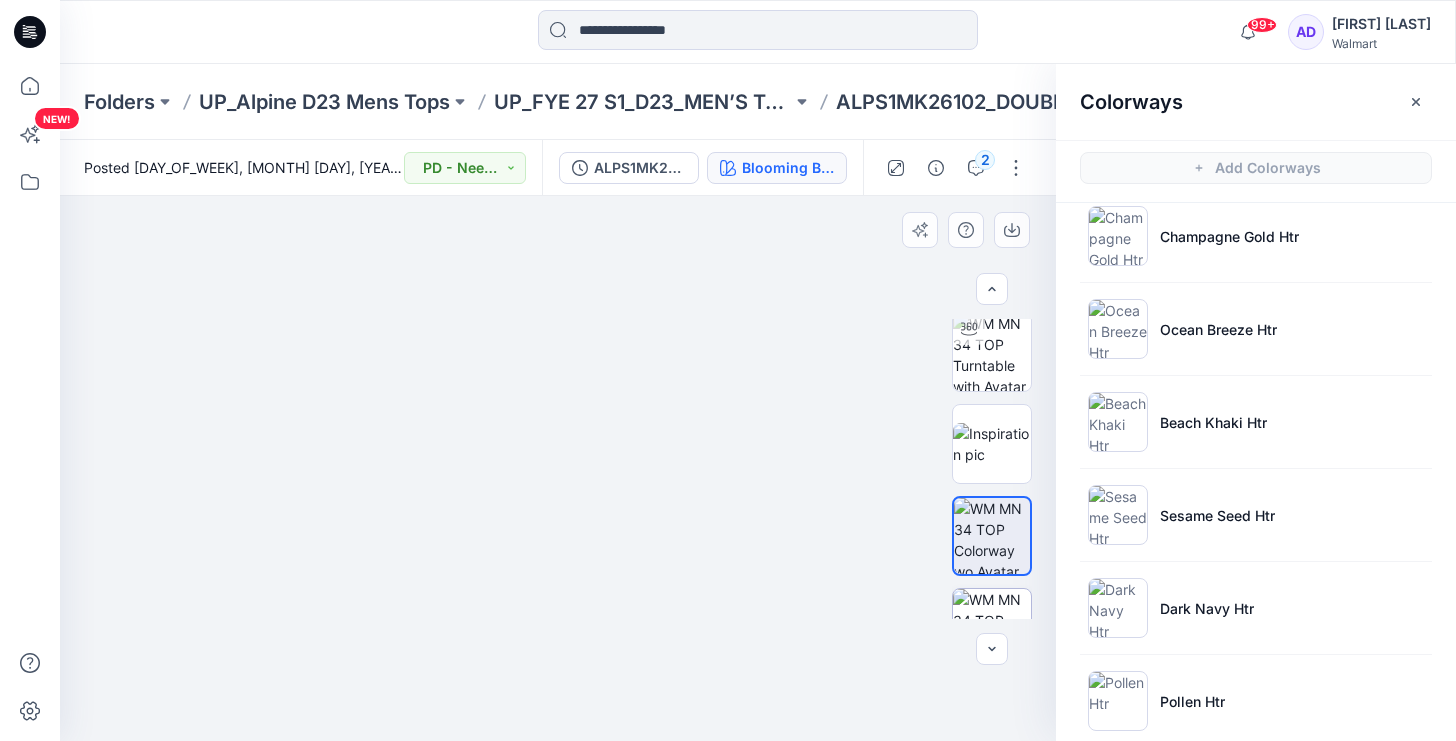 click at bounding box center (992, 628) 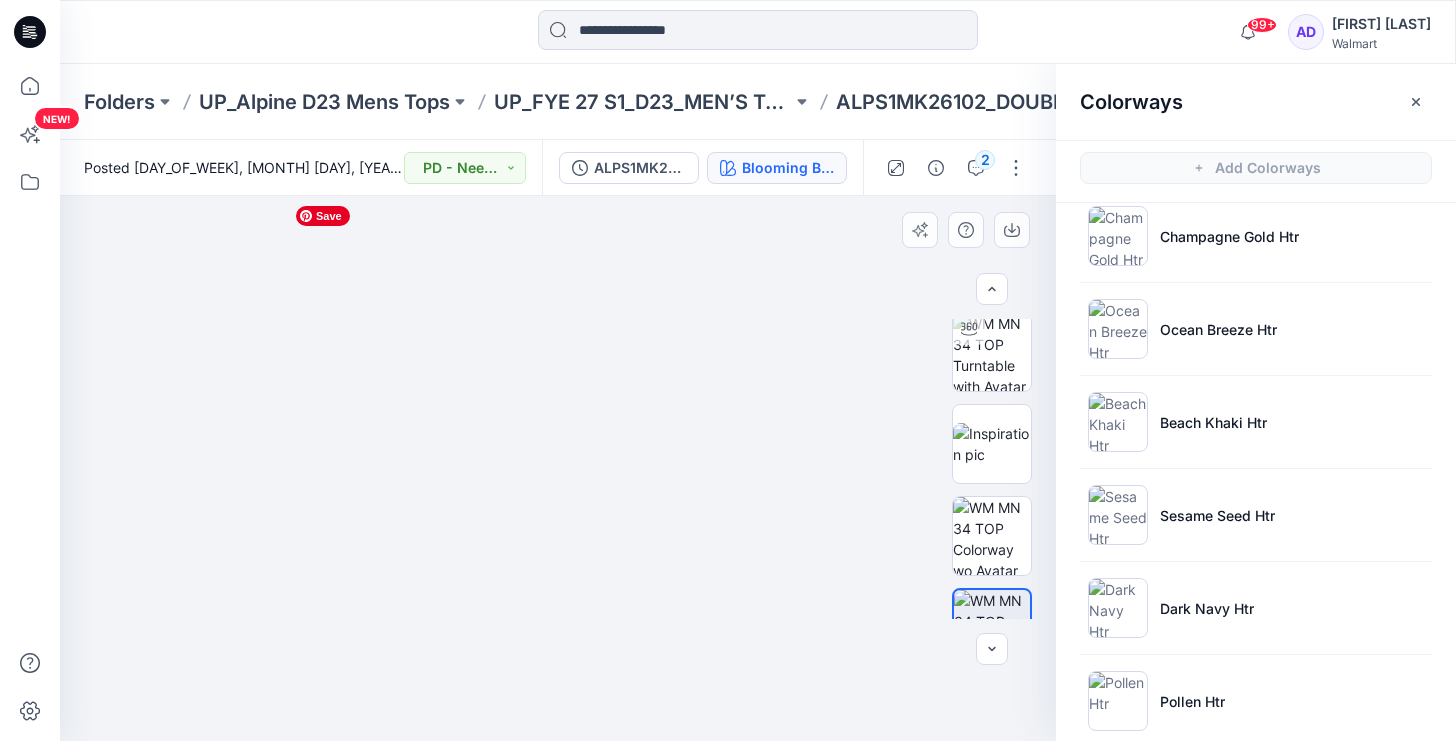 drag, startPoint x: 568, startPoint y: 352, endPoint x: 568, endPoint y: 516, distance: 164 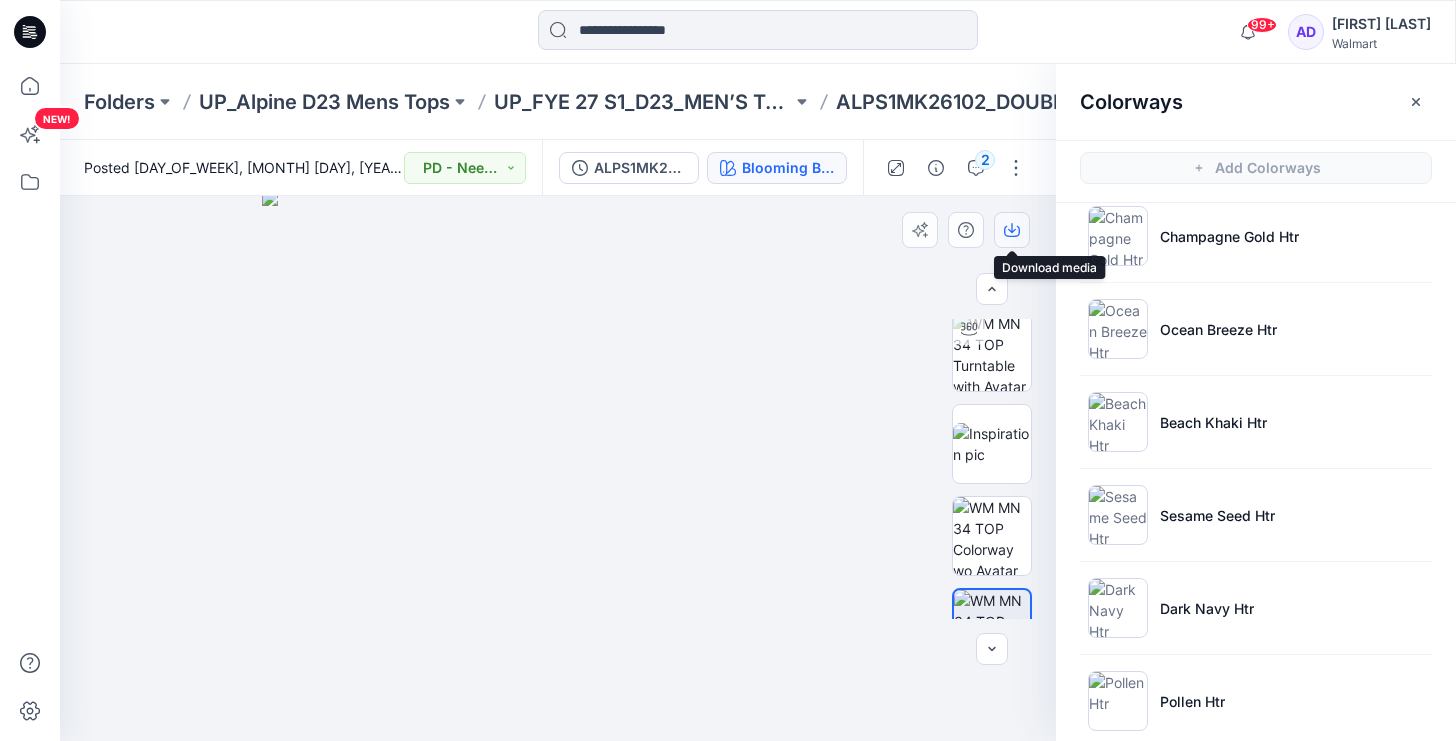 click 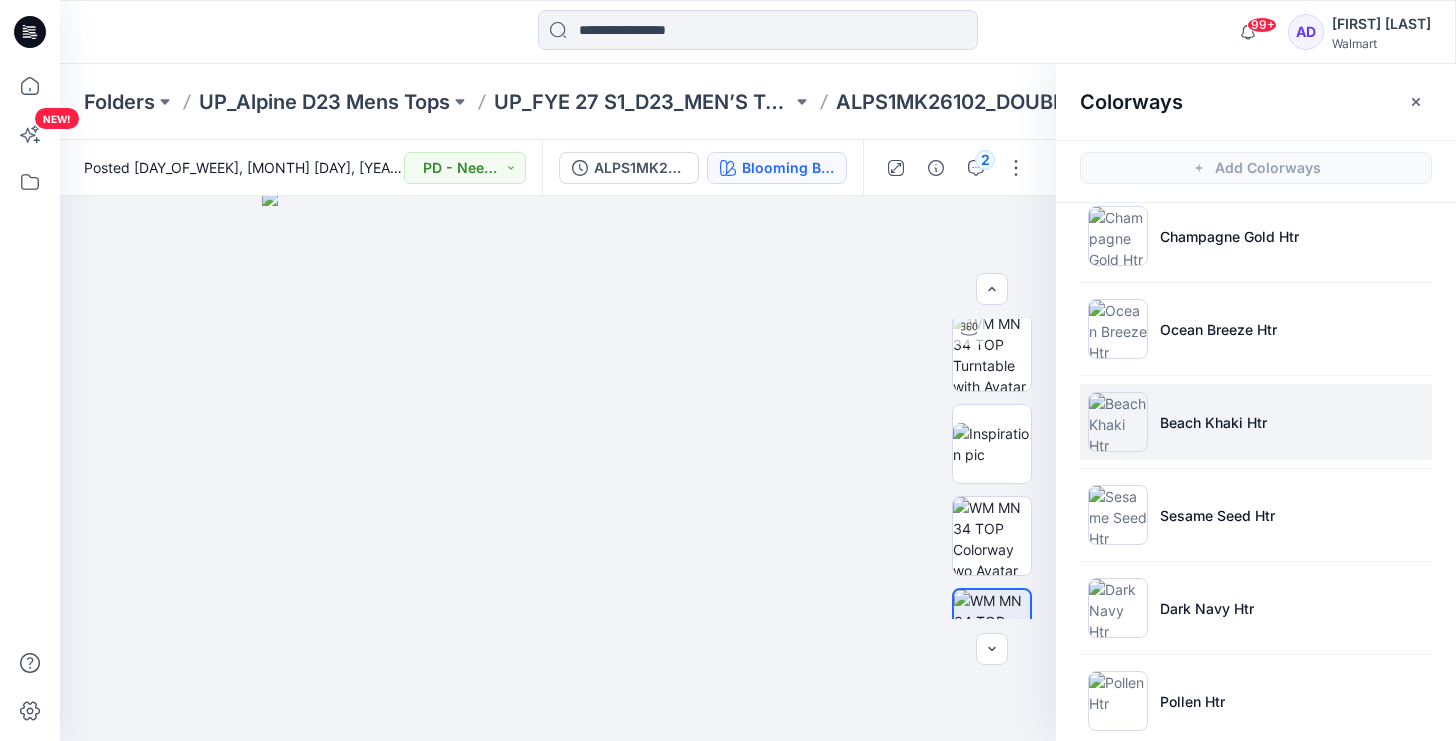 click on "Beach Khaki Htr" at bounding box center (1256, 422) 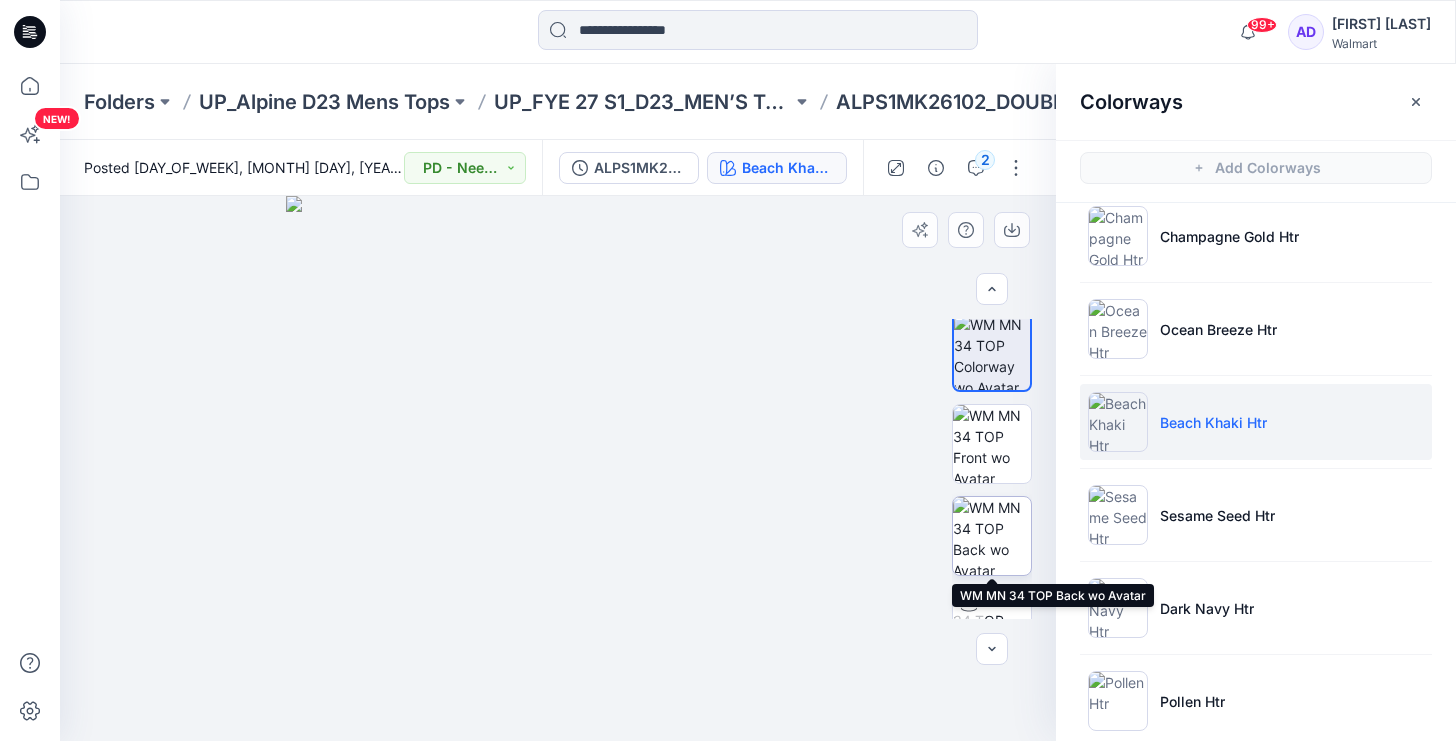 click at bounding box center [992, 536] 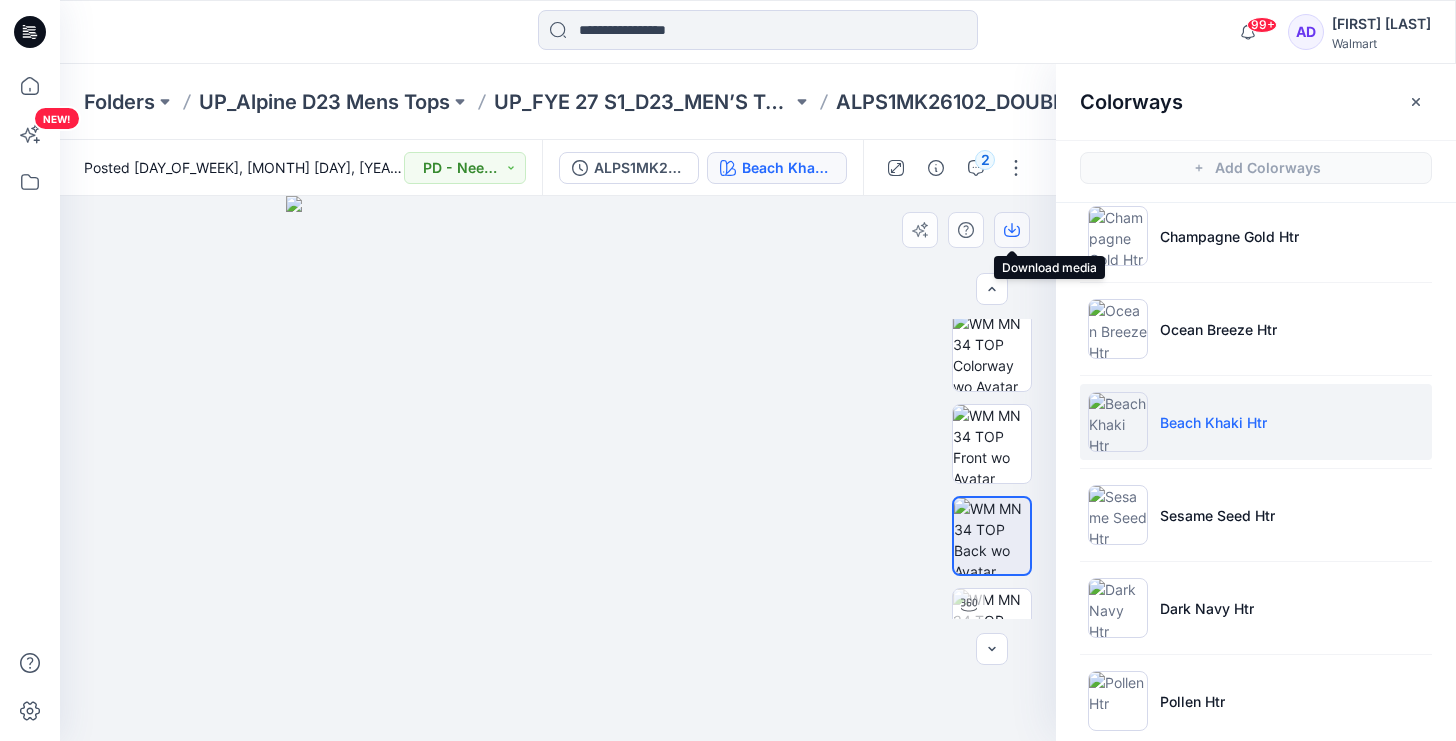 click 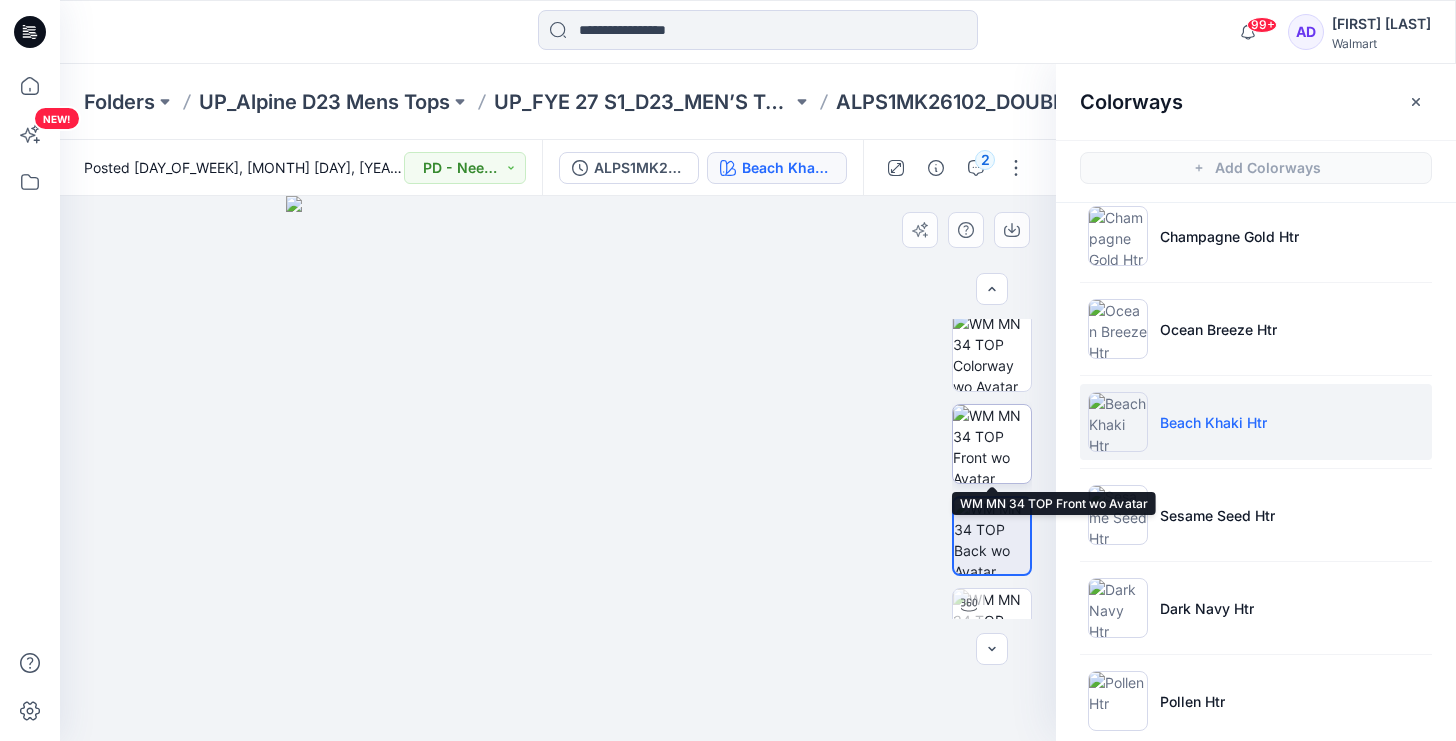 click at bounding box center (992, 444) 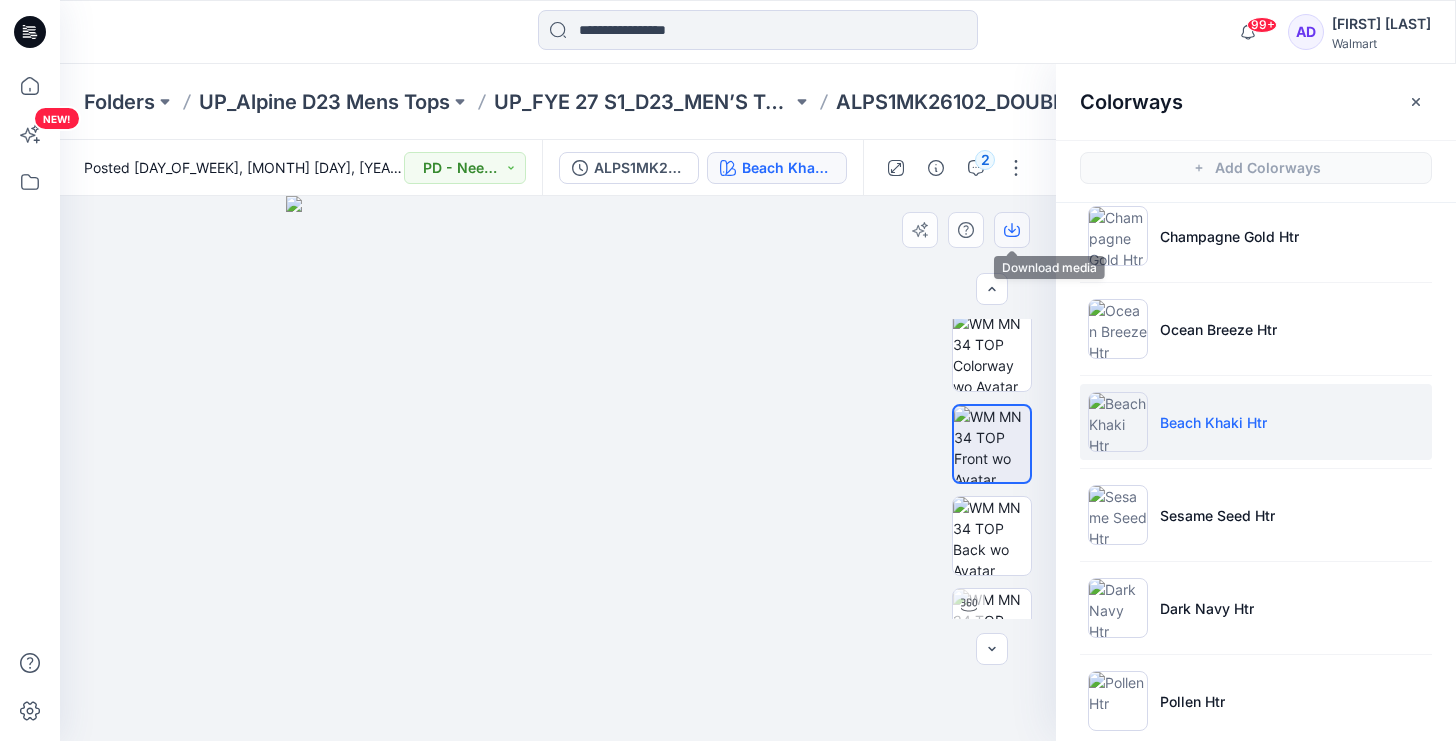 click at bounding box center (1012, 230) 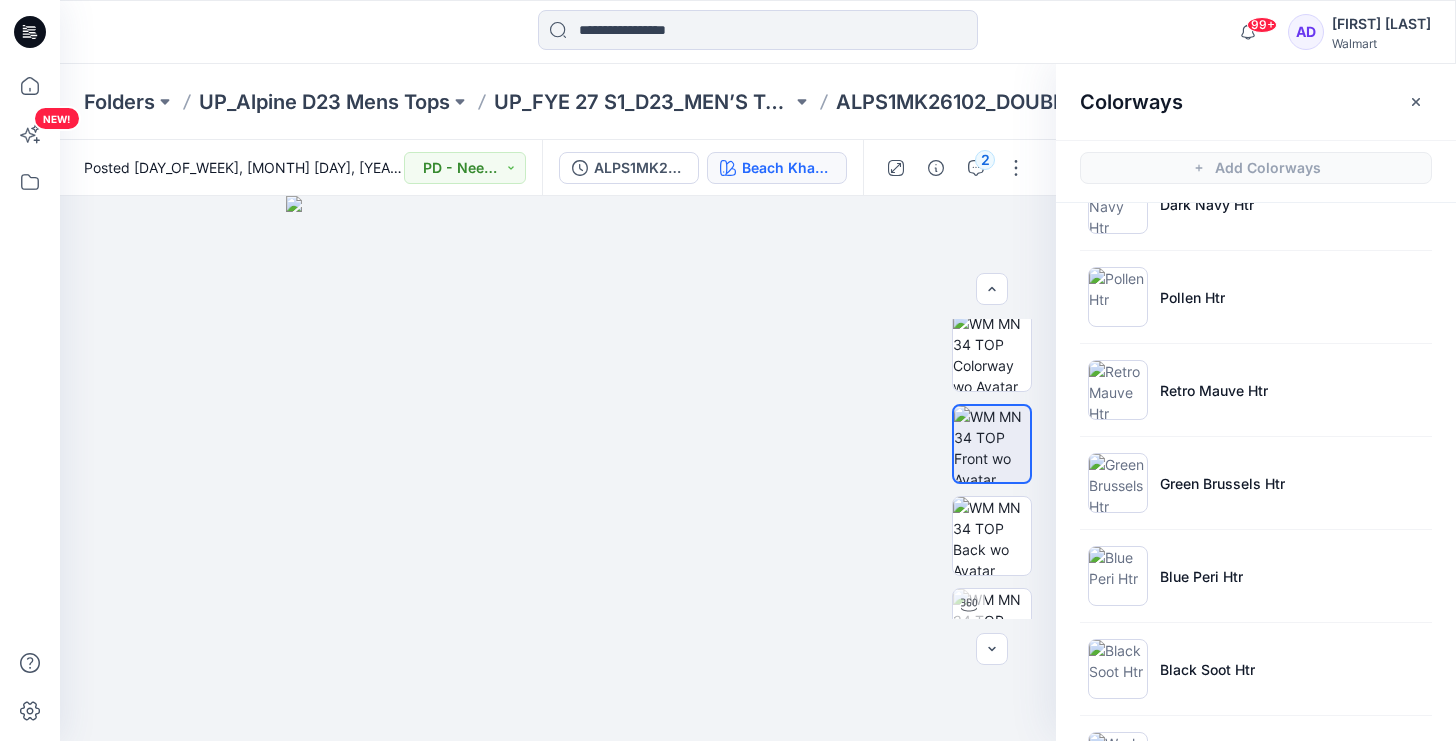 scroll, scrollTop: 527, scrollLeft: 0, axis: vertical 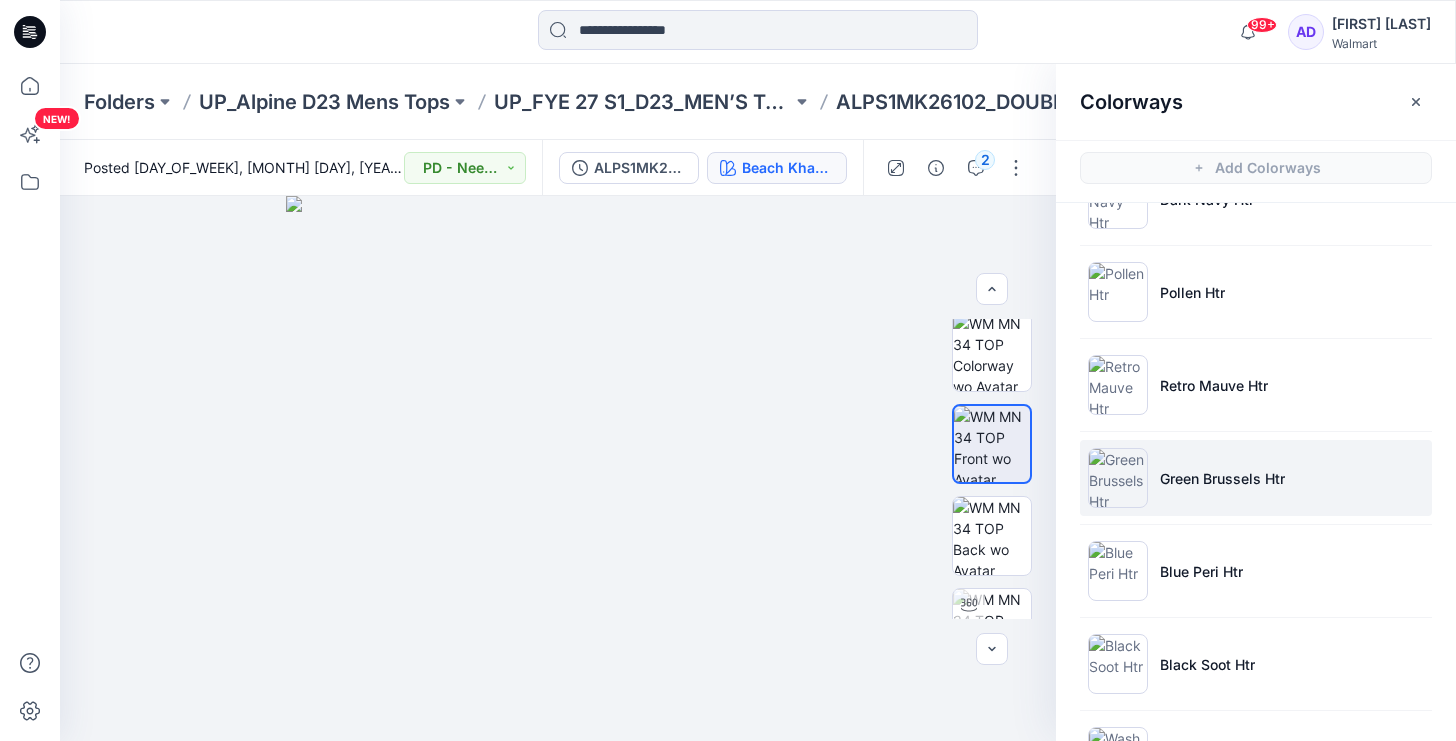 click on "Green Brussels Htr" at bounding box center [1222, 478] 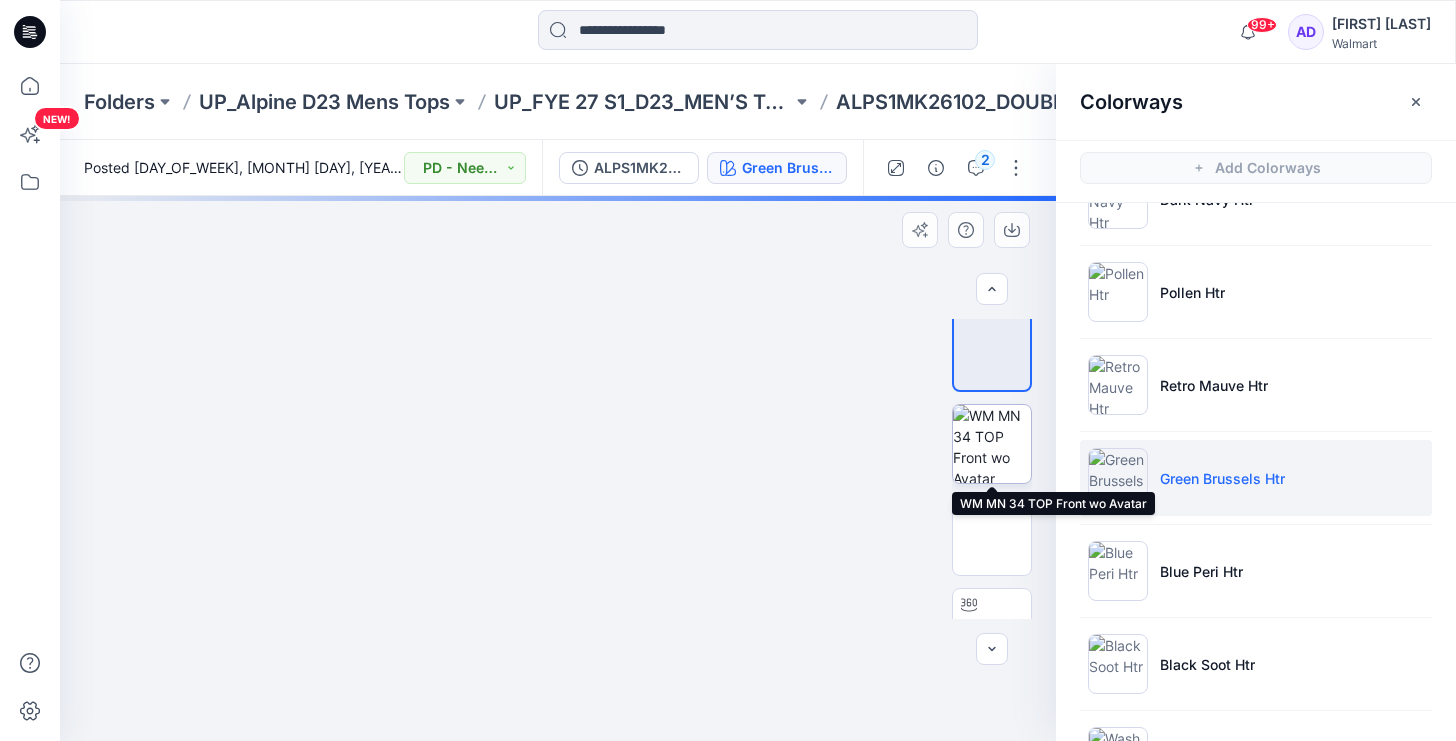 click at bounding box center (992, 444) 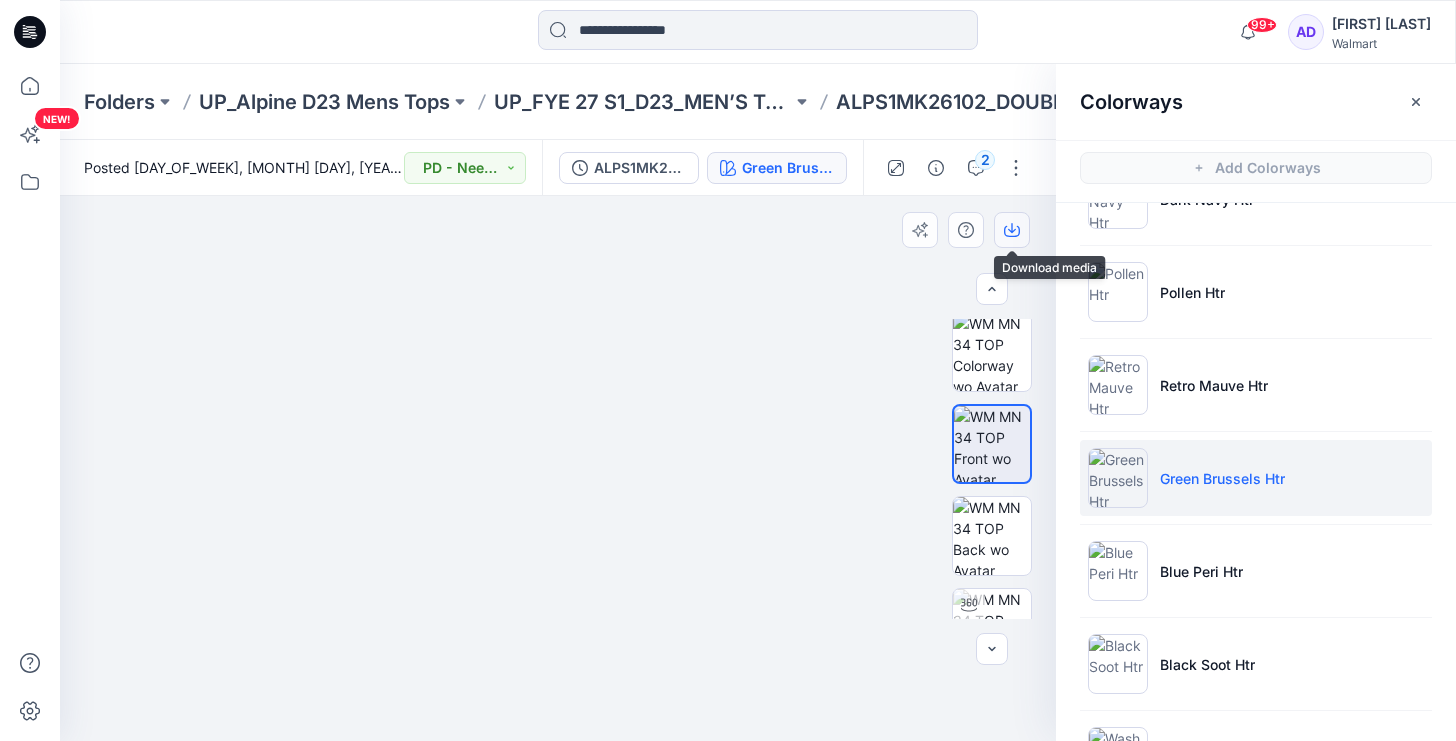click 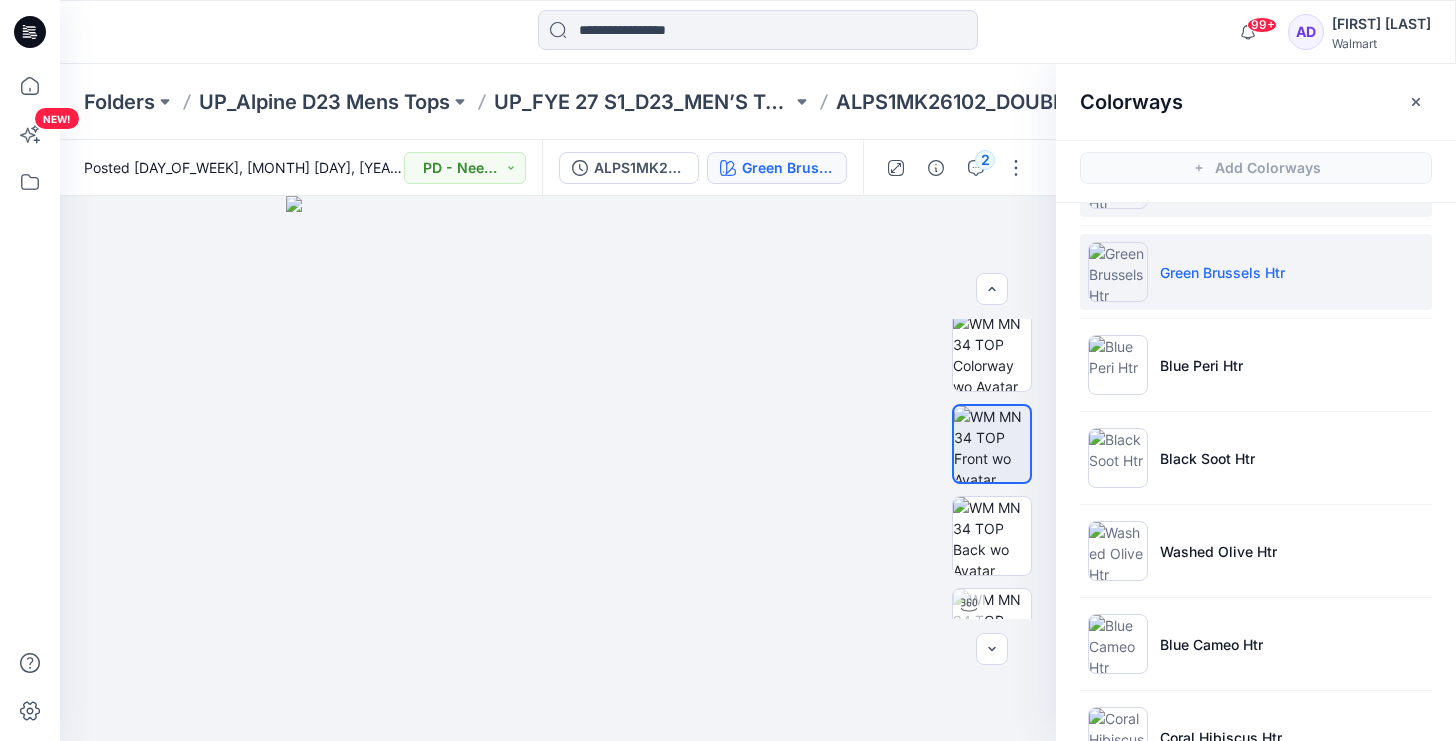 scroll, scrollTop: 737, scrollLeft: 0, axis: vertical 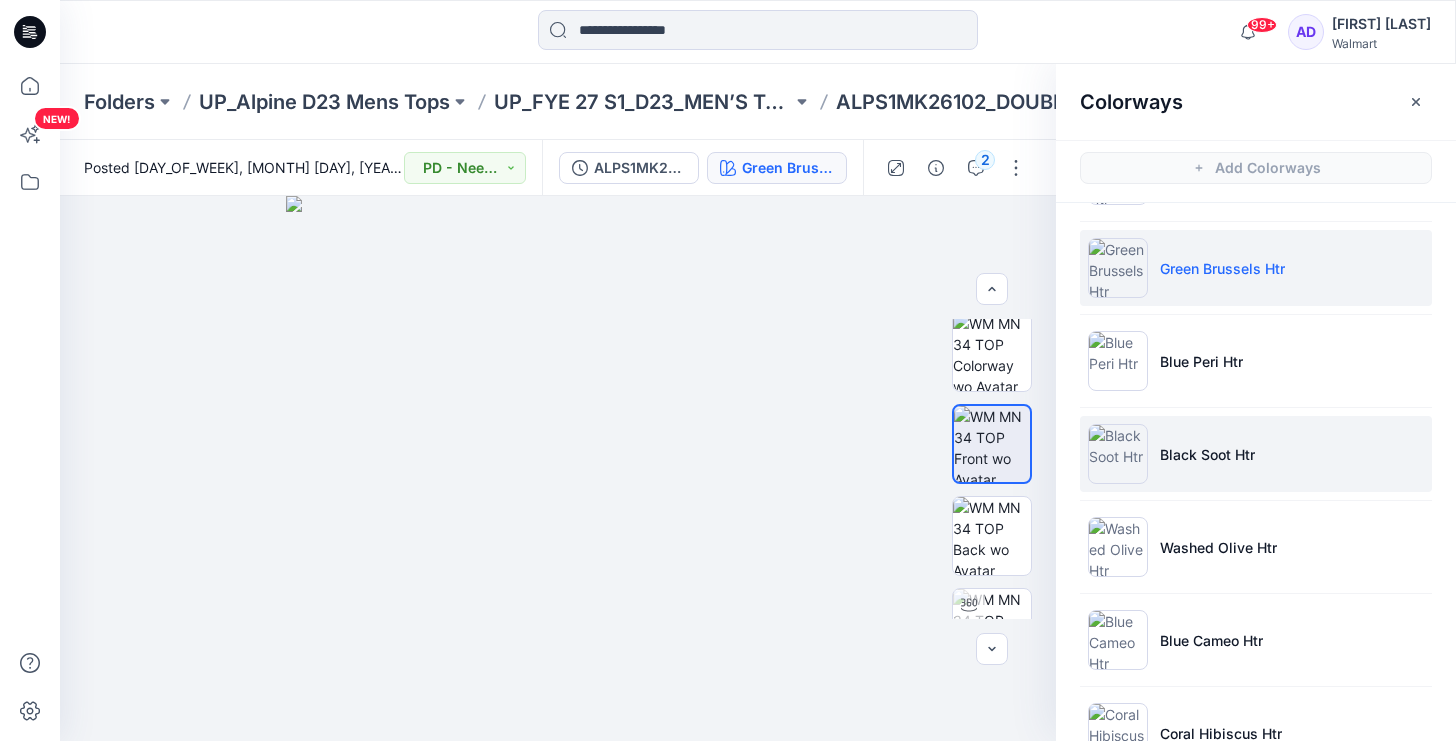 click on "Black Soot Htr" at bounding box center (1207, 454) 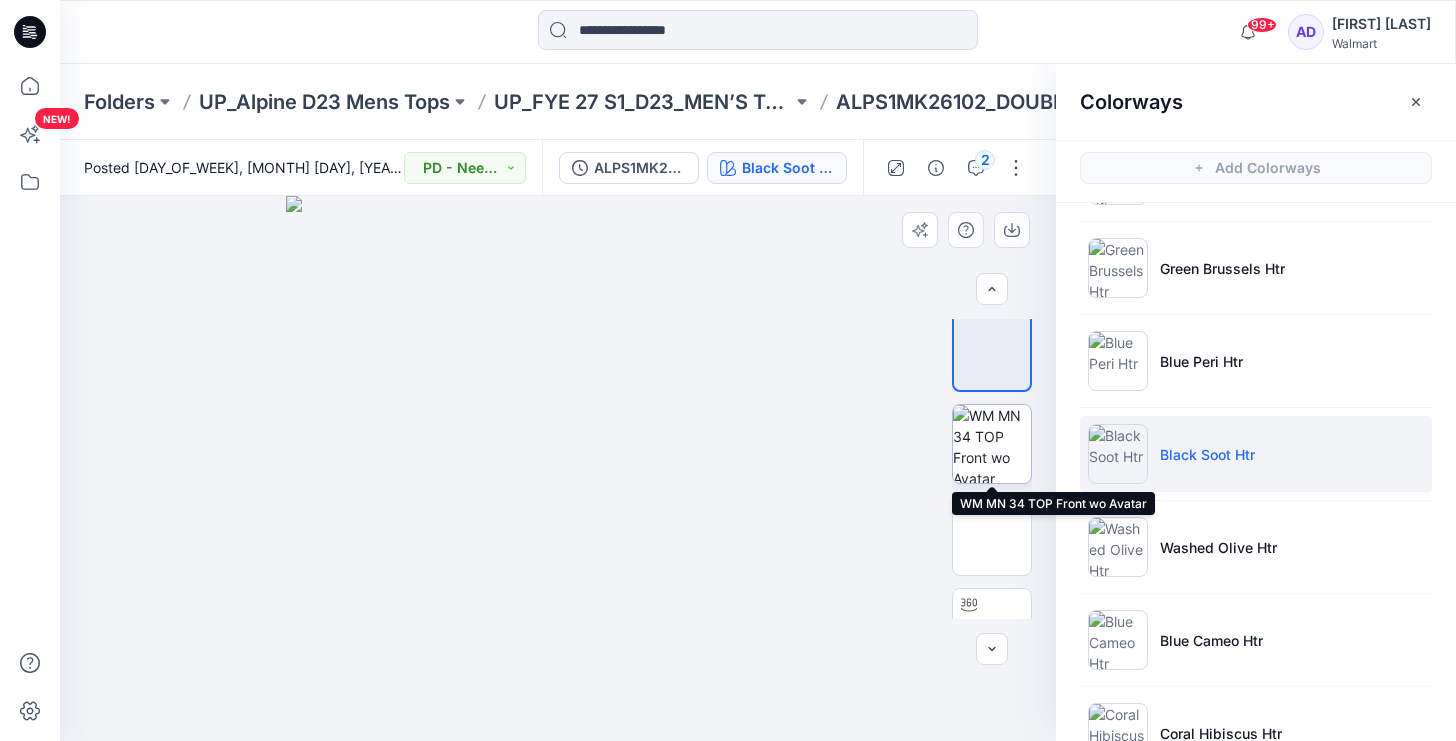 click at bounding box center [992, 444] 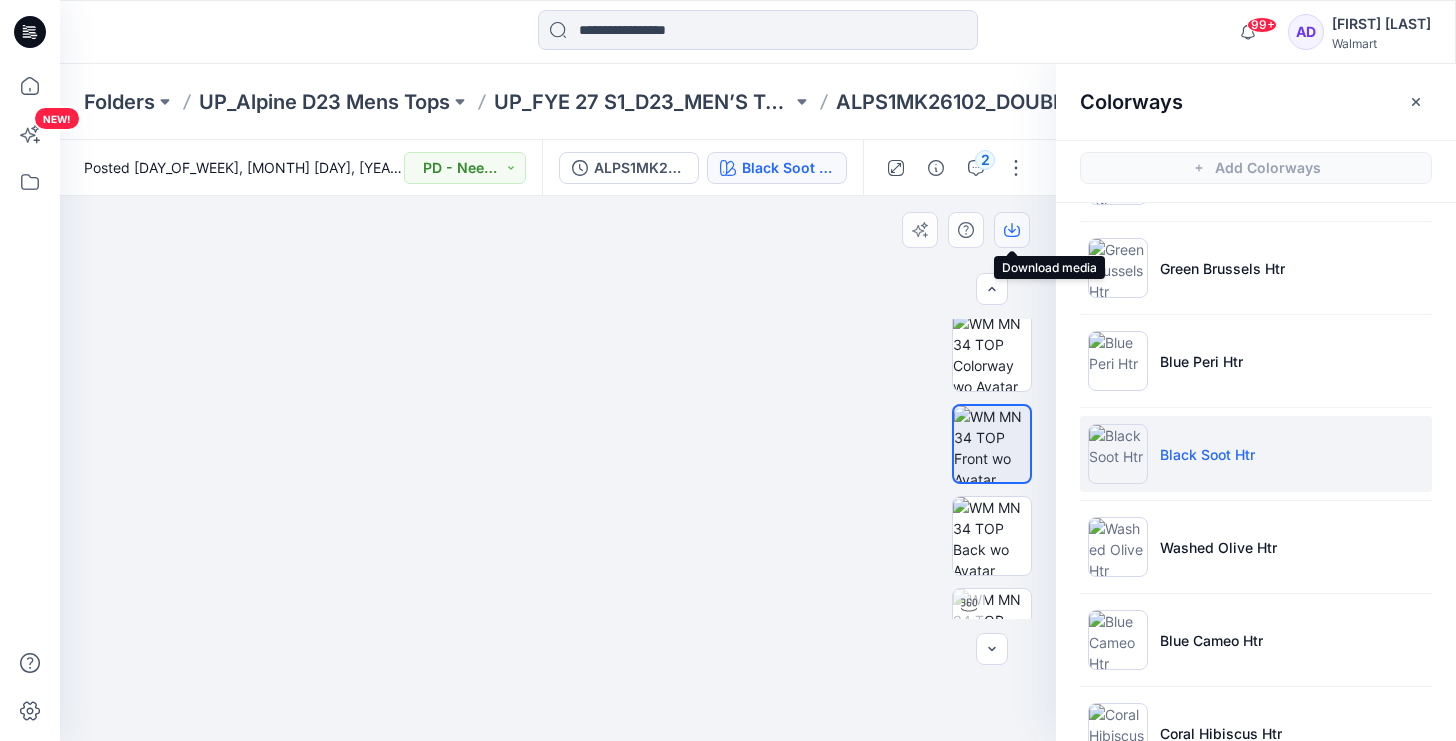 click 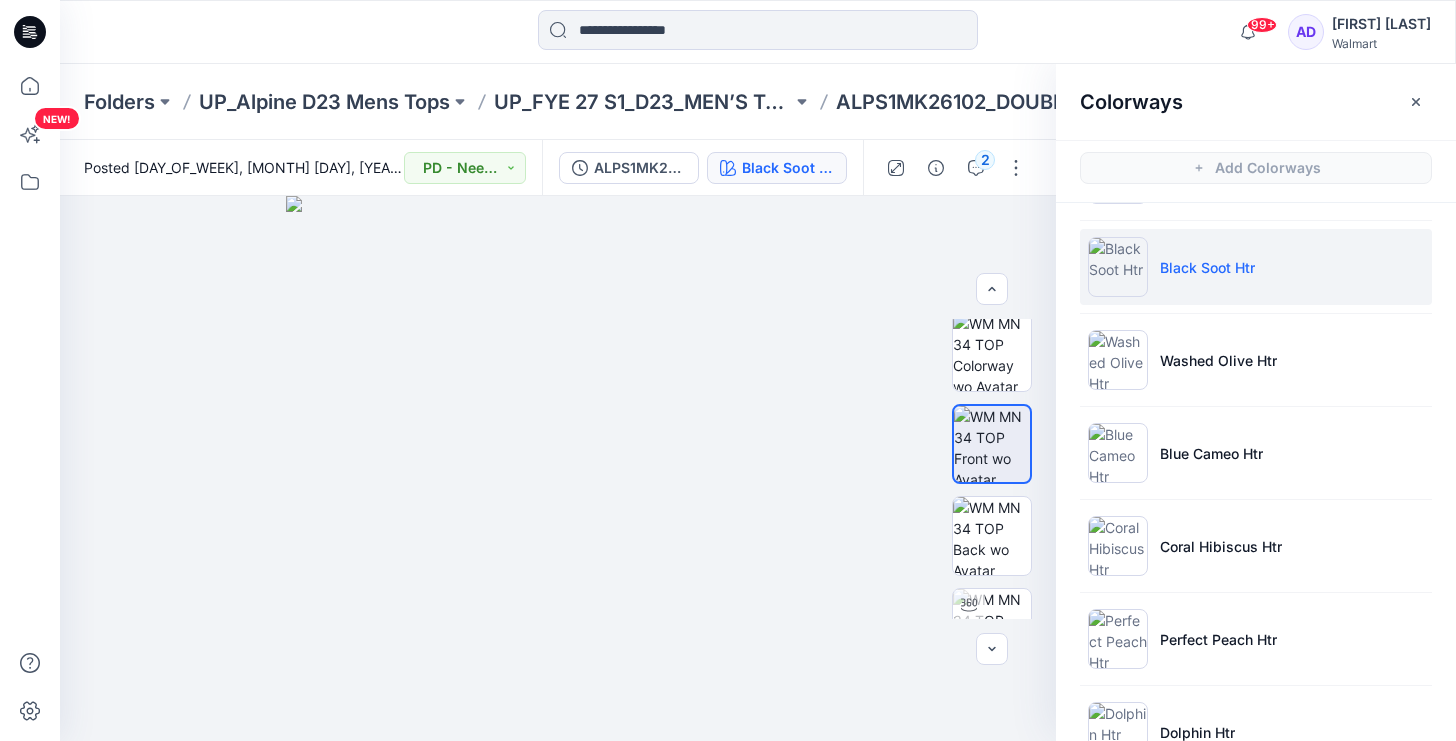 scroll, scrollTop: 925, scrollLeft: 0, axis: vertical 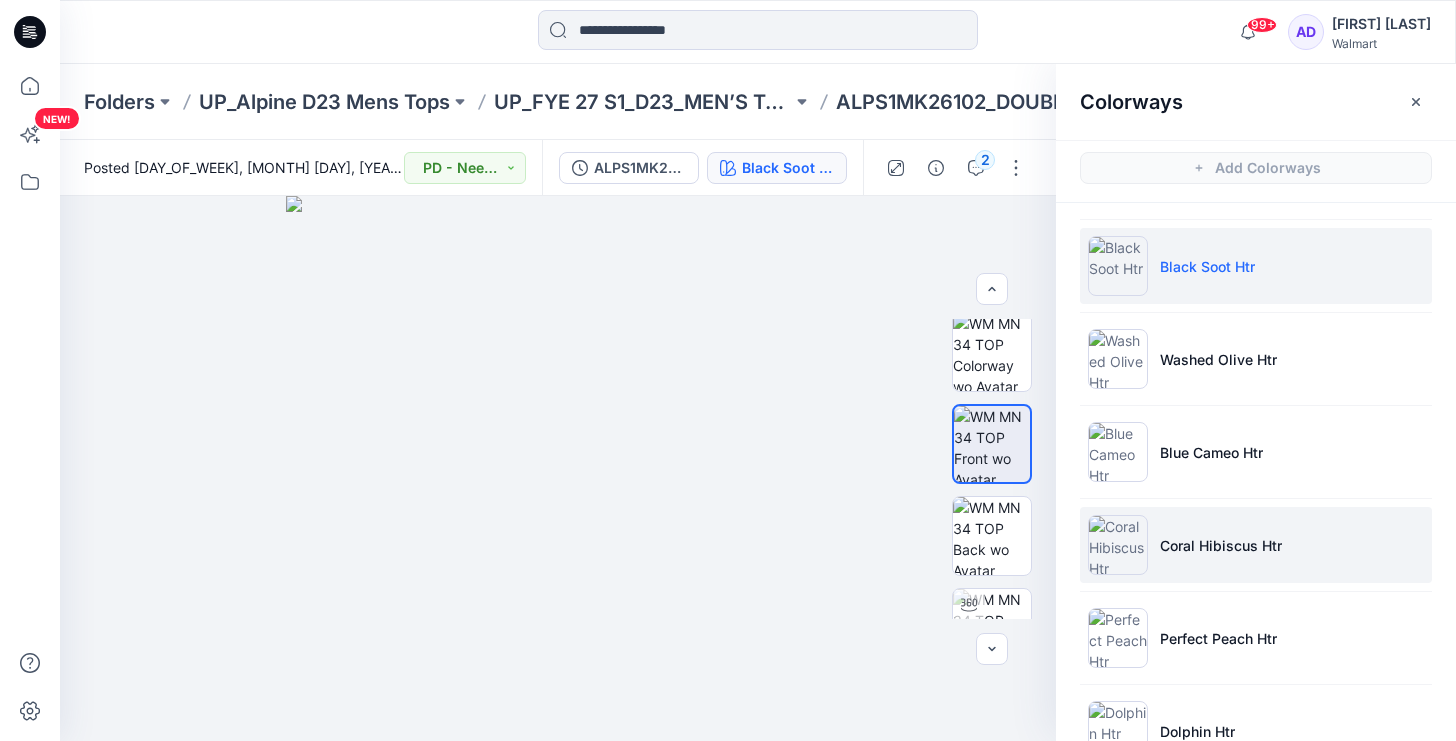 click on "Coral Hibiscus Htr" at bounding box center (1221, 545) 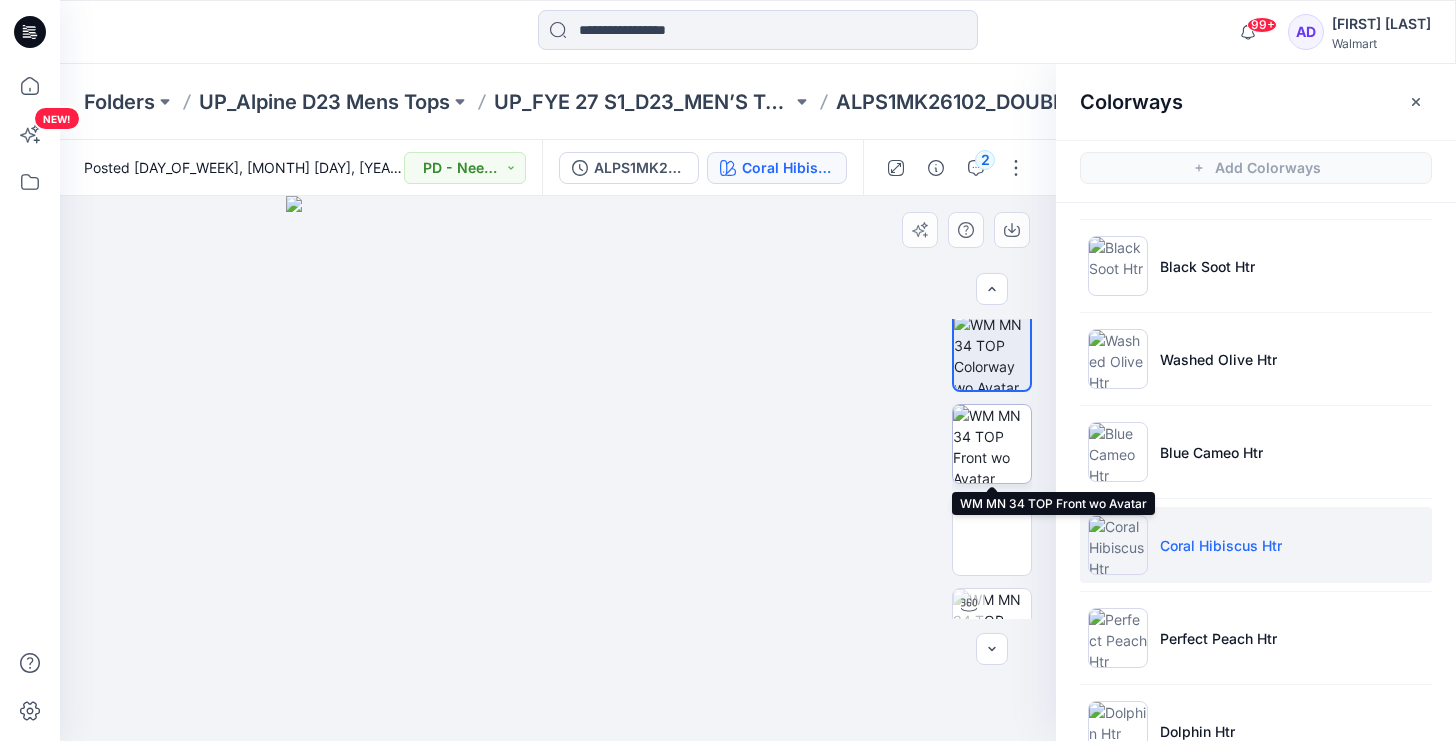 click at bounding box center (992, 444) 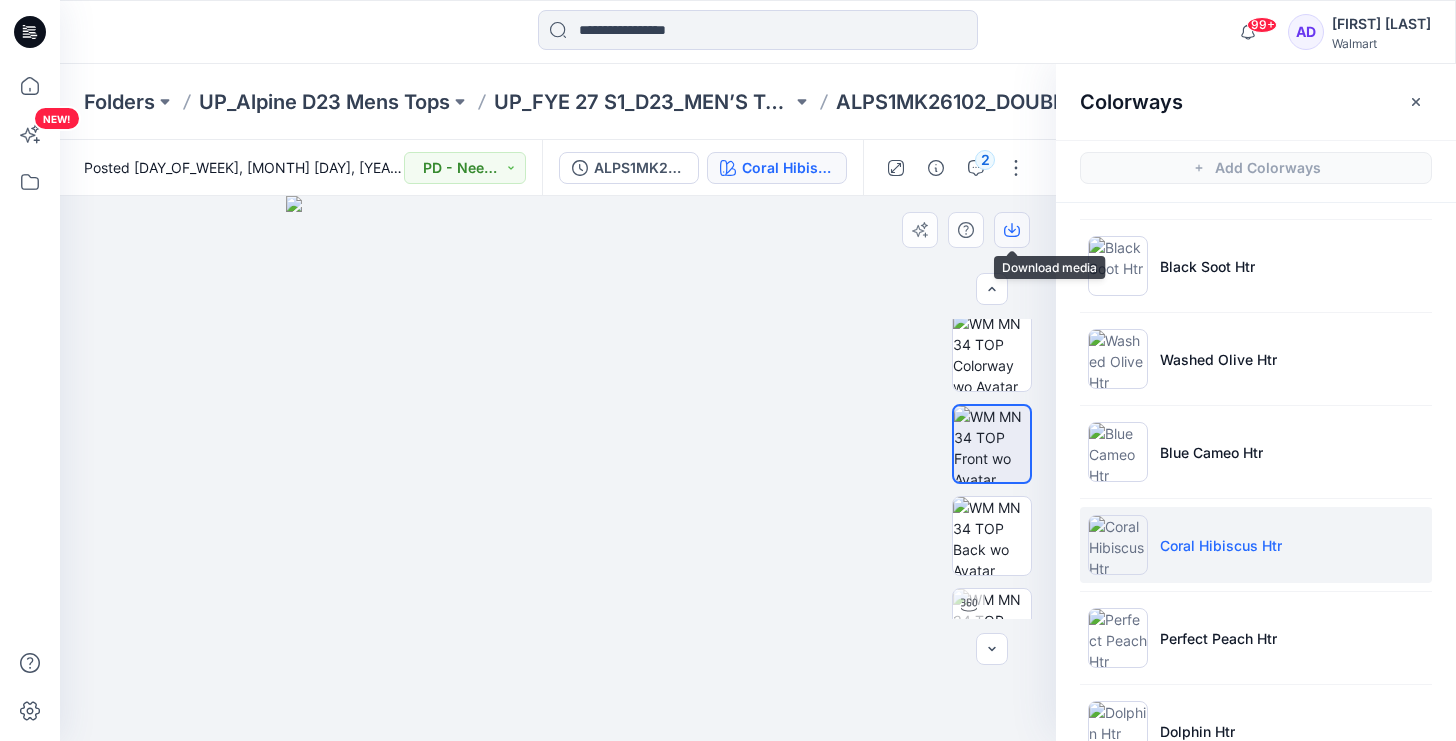 click at bounding box center [1012, 230] 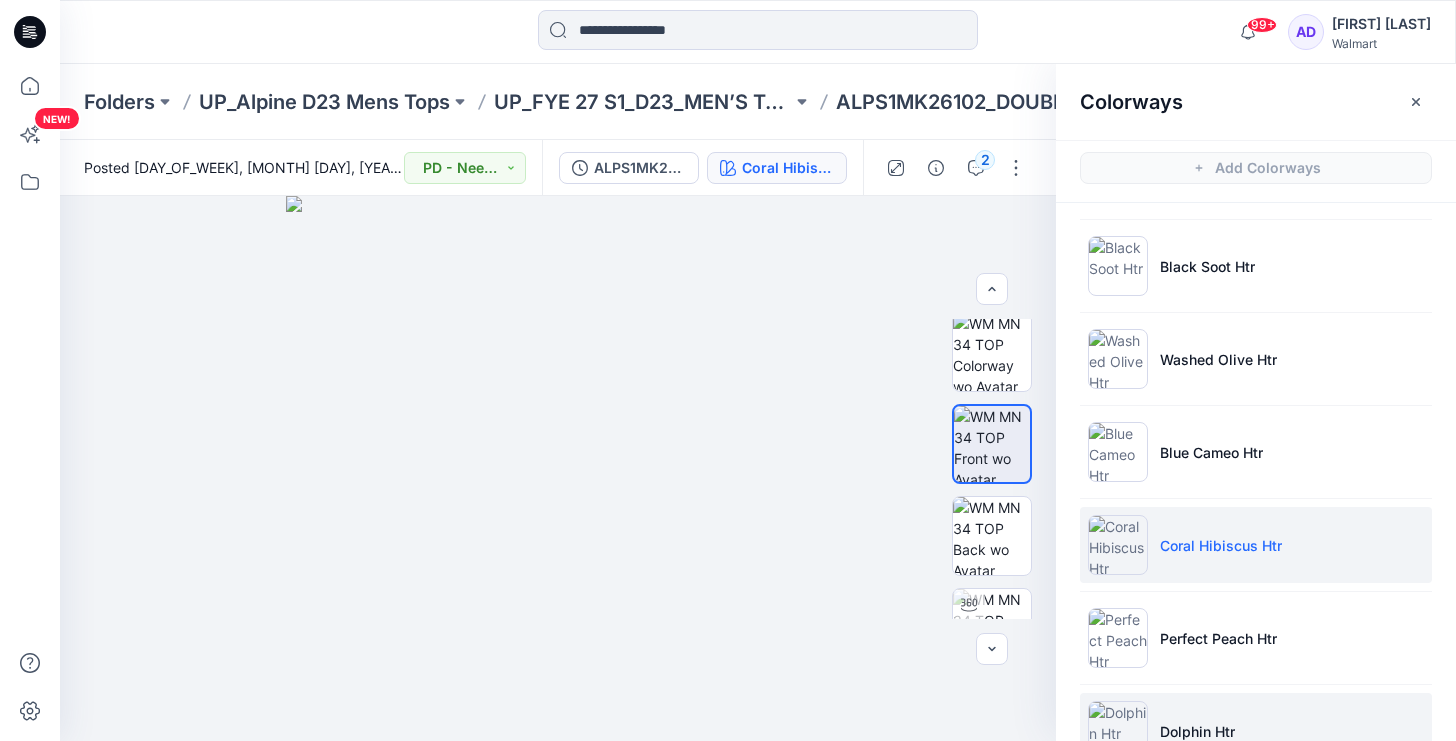 click at bounding box center (1118, 731) 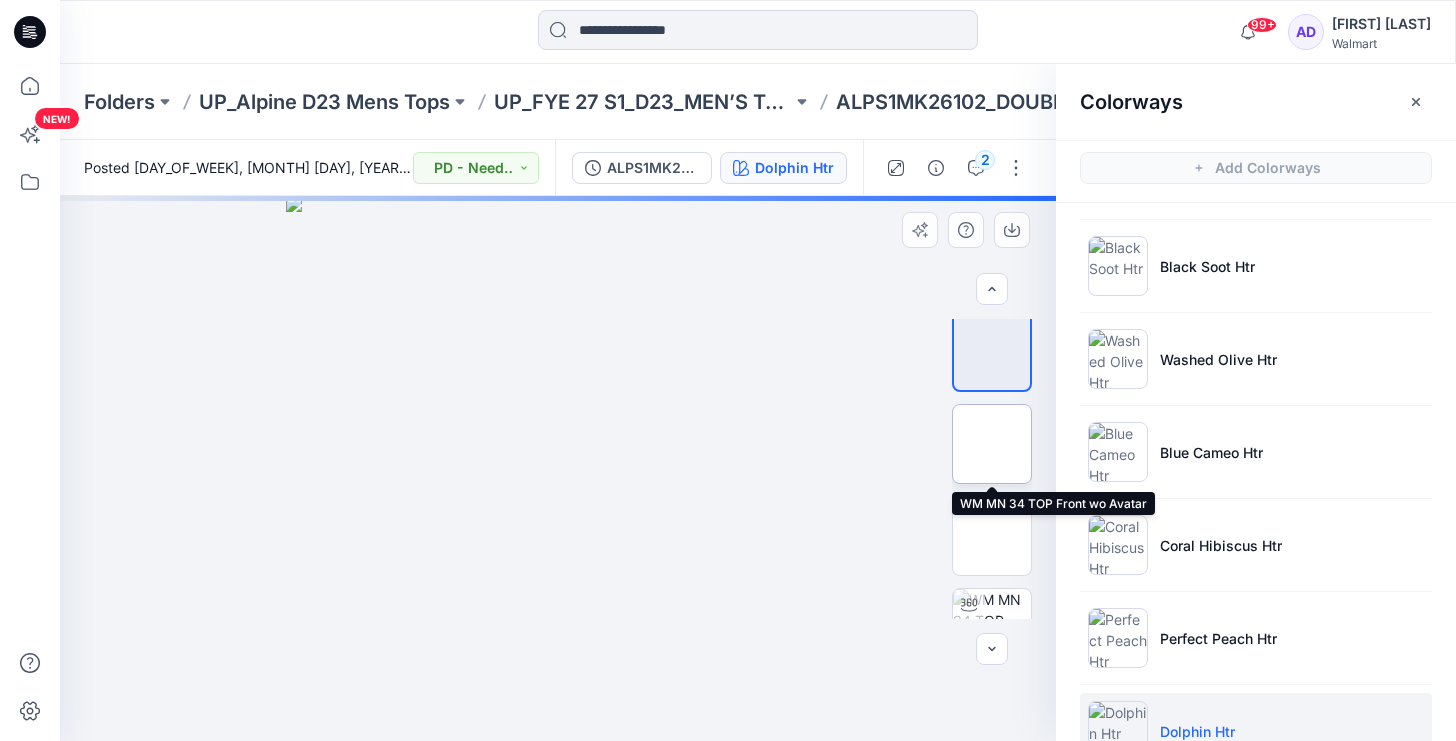 click at bounding box center (992, 444) 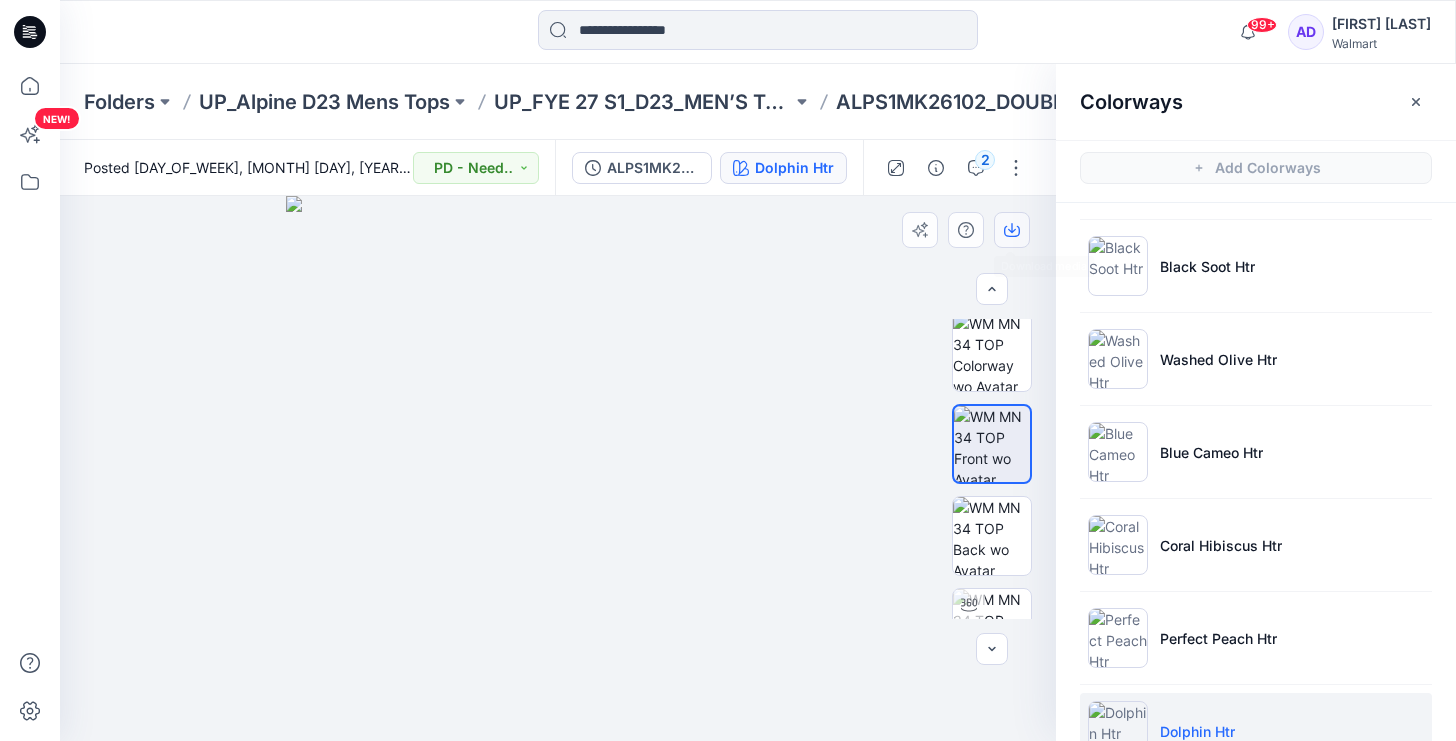 click 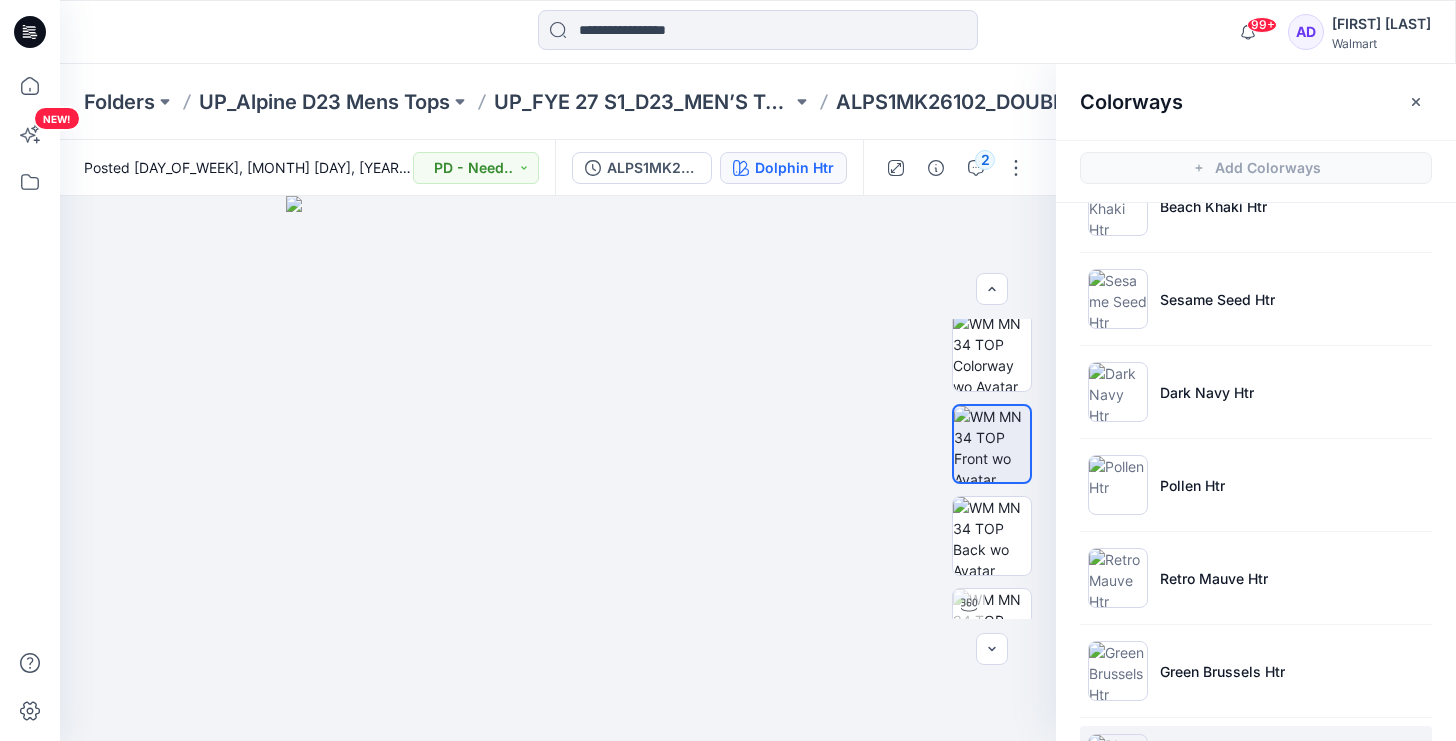 scroll, scrollTop: 329, scrollLeft: 0, axis: vertical 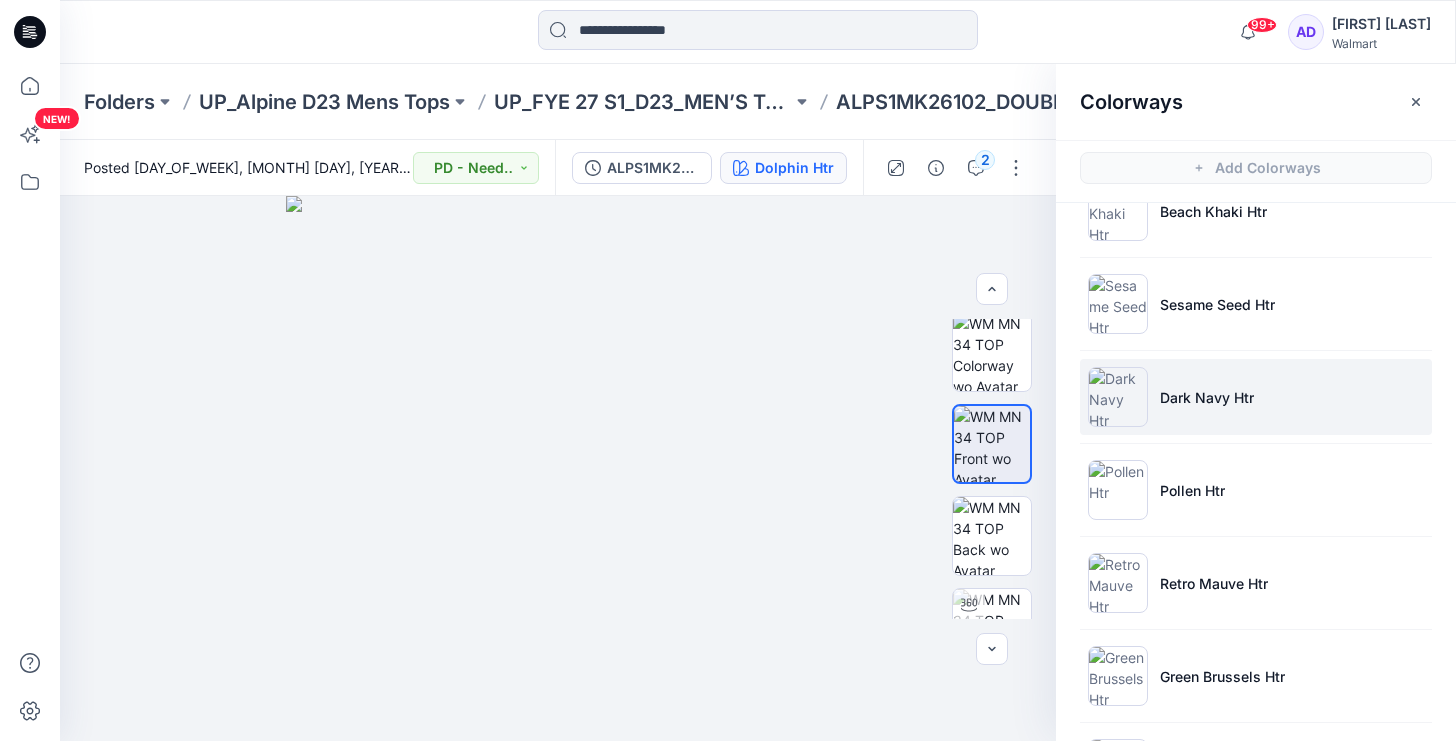 click on "Dark Navy Htr" at bounding box center (1256, 397) 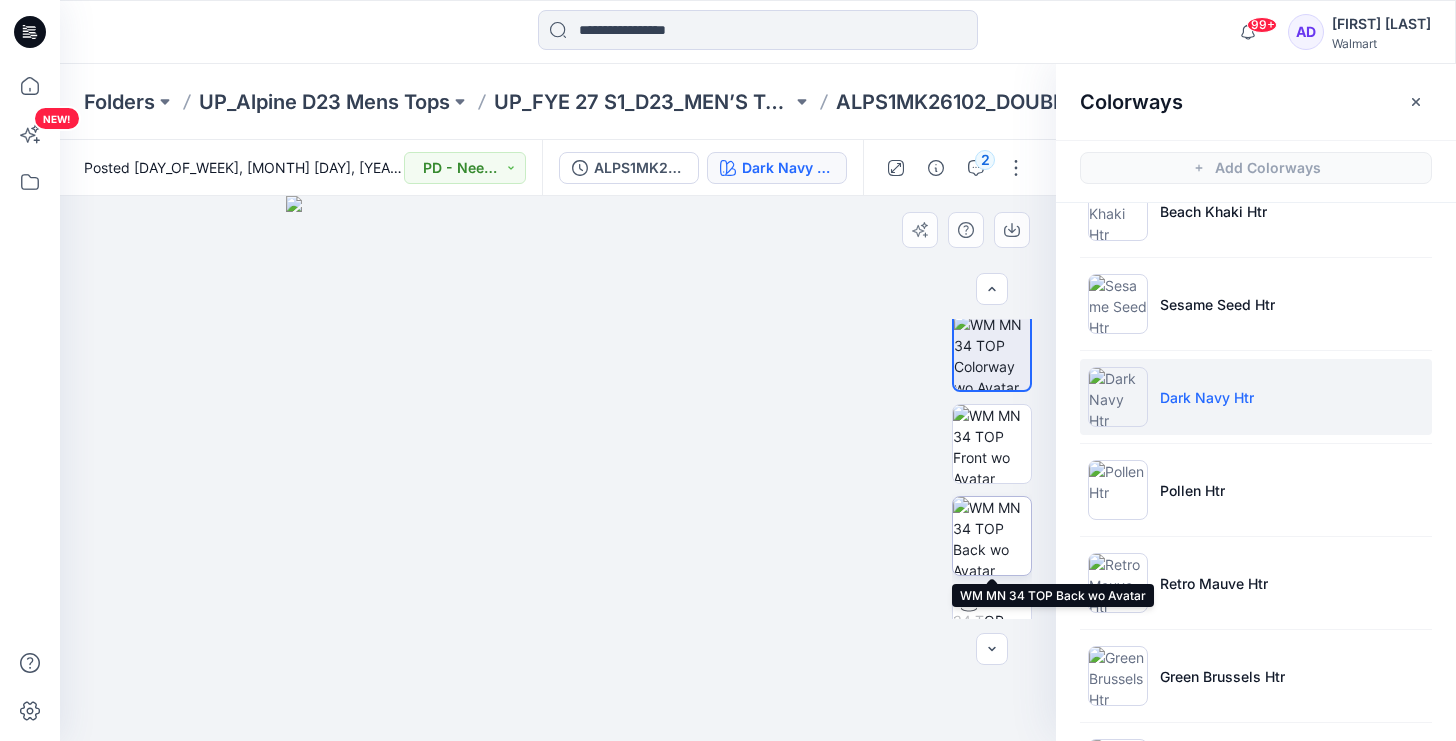 click at bounding box center (992, 536) 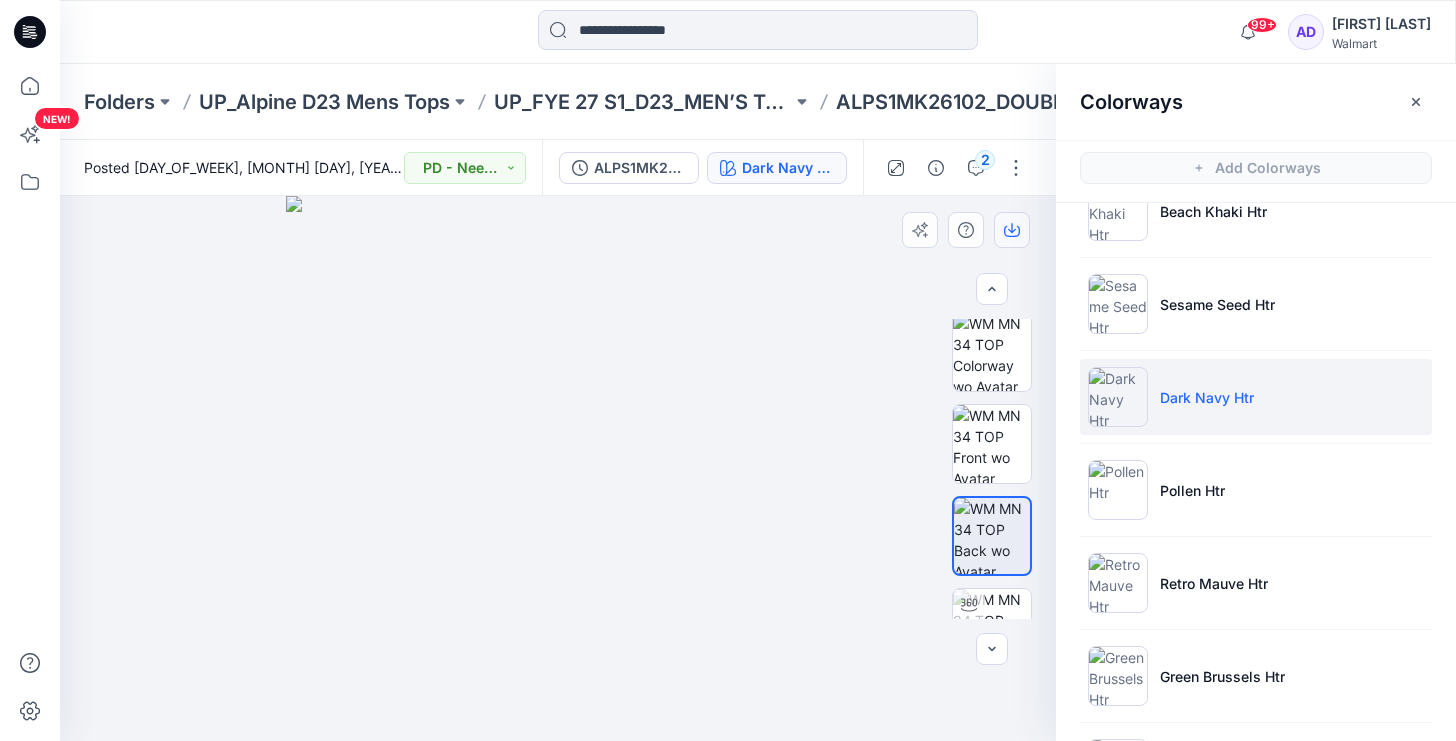 click 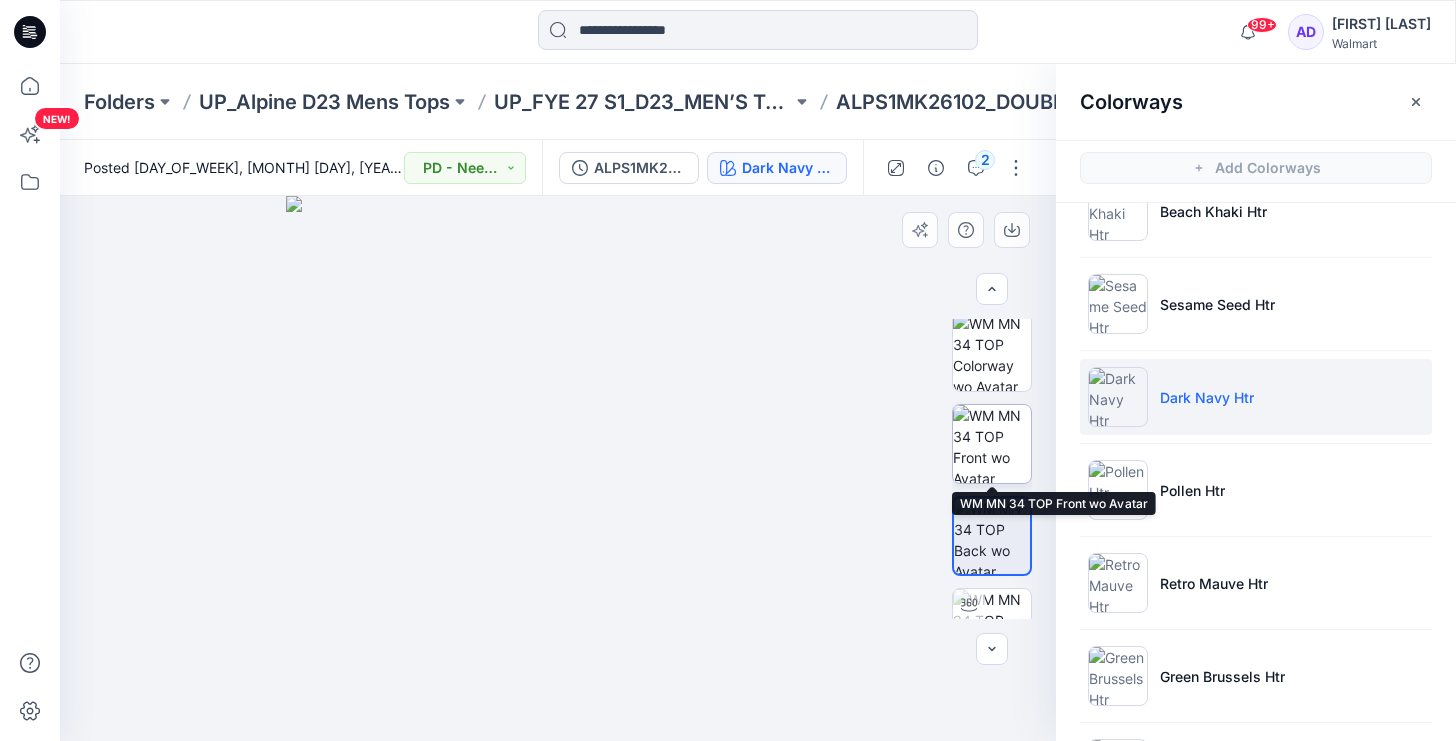 click at bounding box center [992, 444] 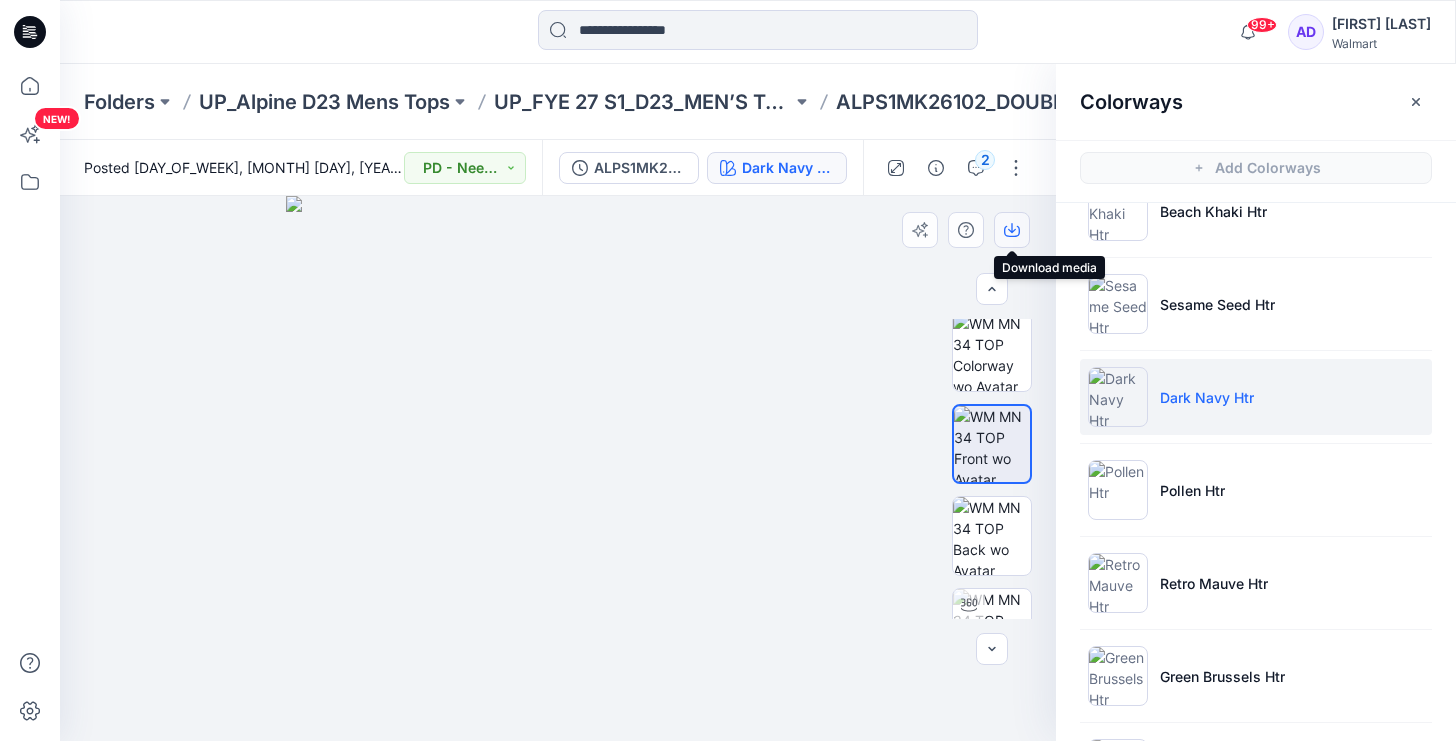 click 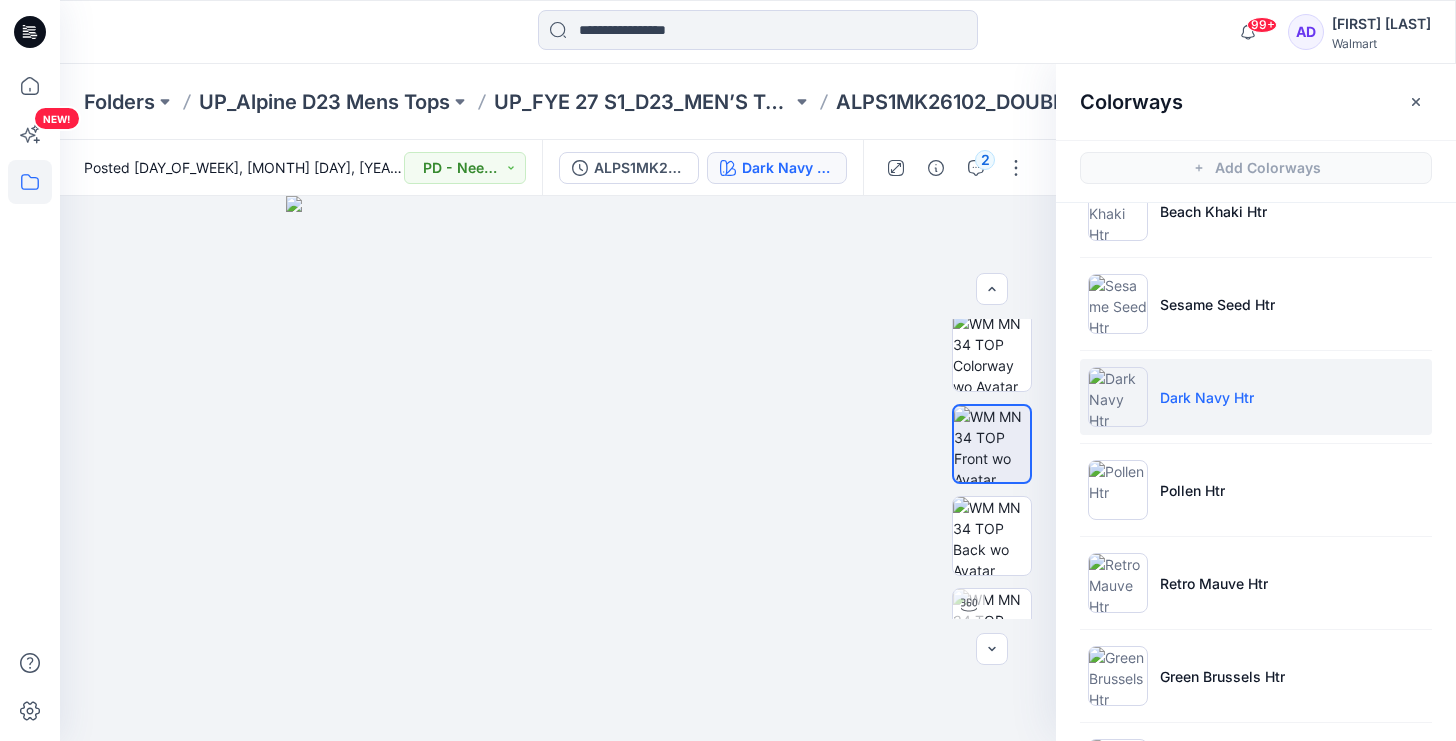 click 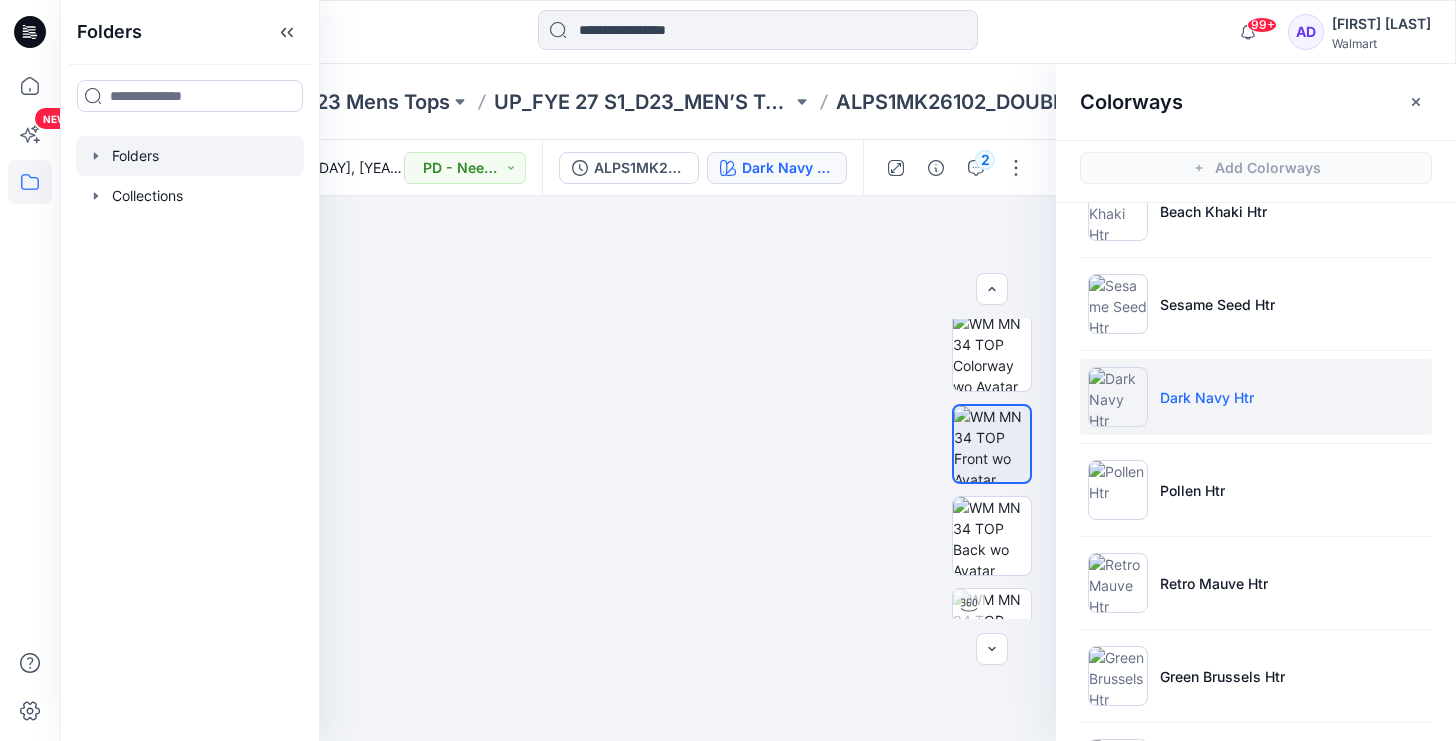 click at bounding box center (190, 156) 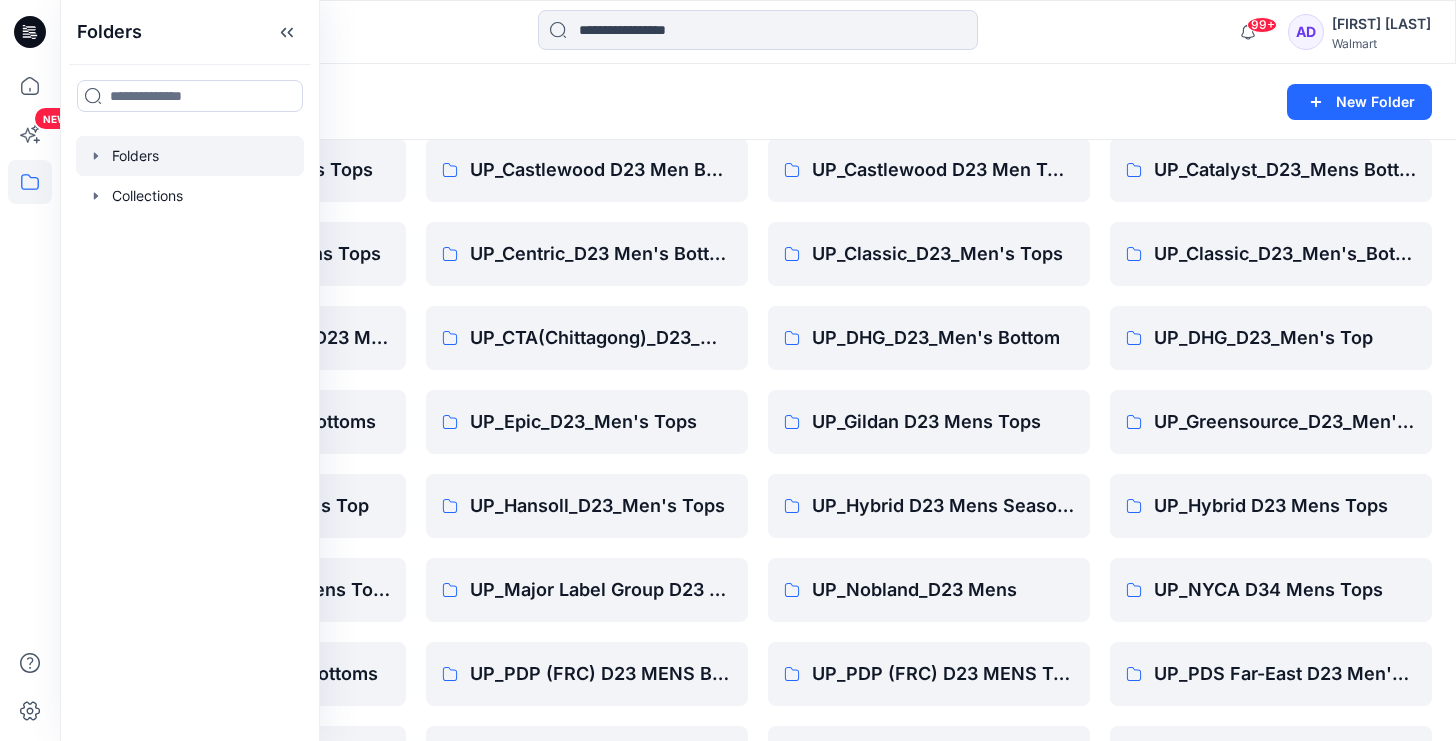 scroll, scrollTop: 491, scrollLeft: 0, axis: vertical 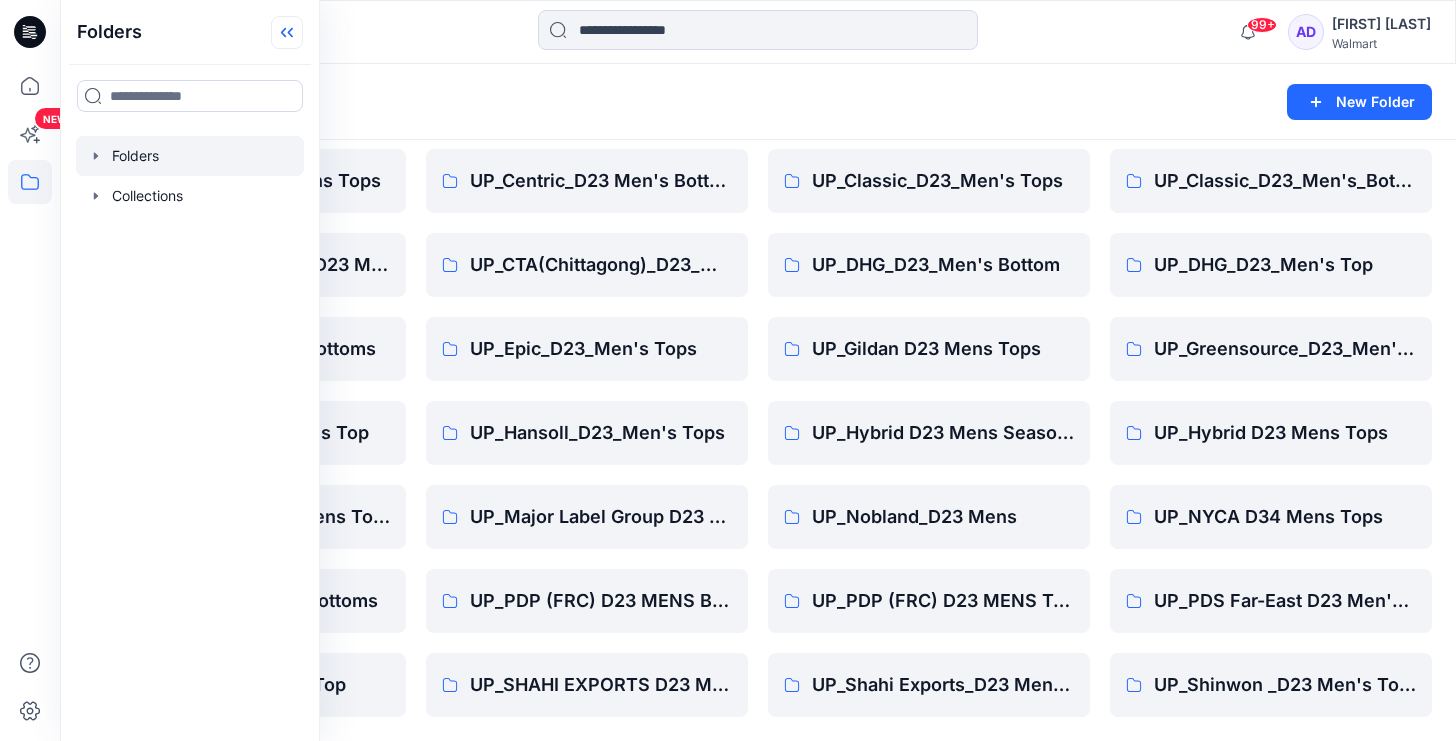click 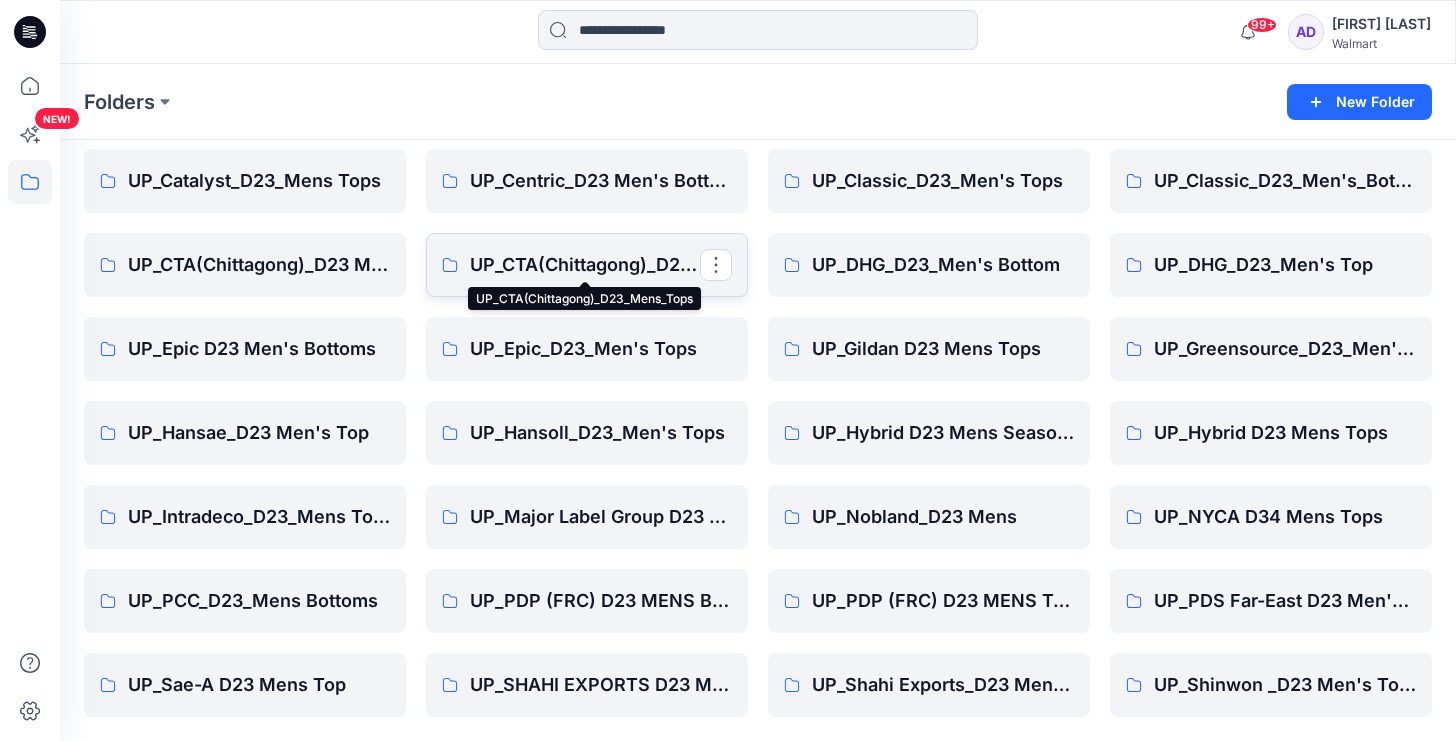 click on "UP_CTA(Chittagong)_D23_Mens_Tops" at bounding box center (585, 265) 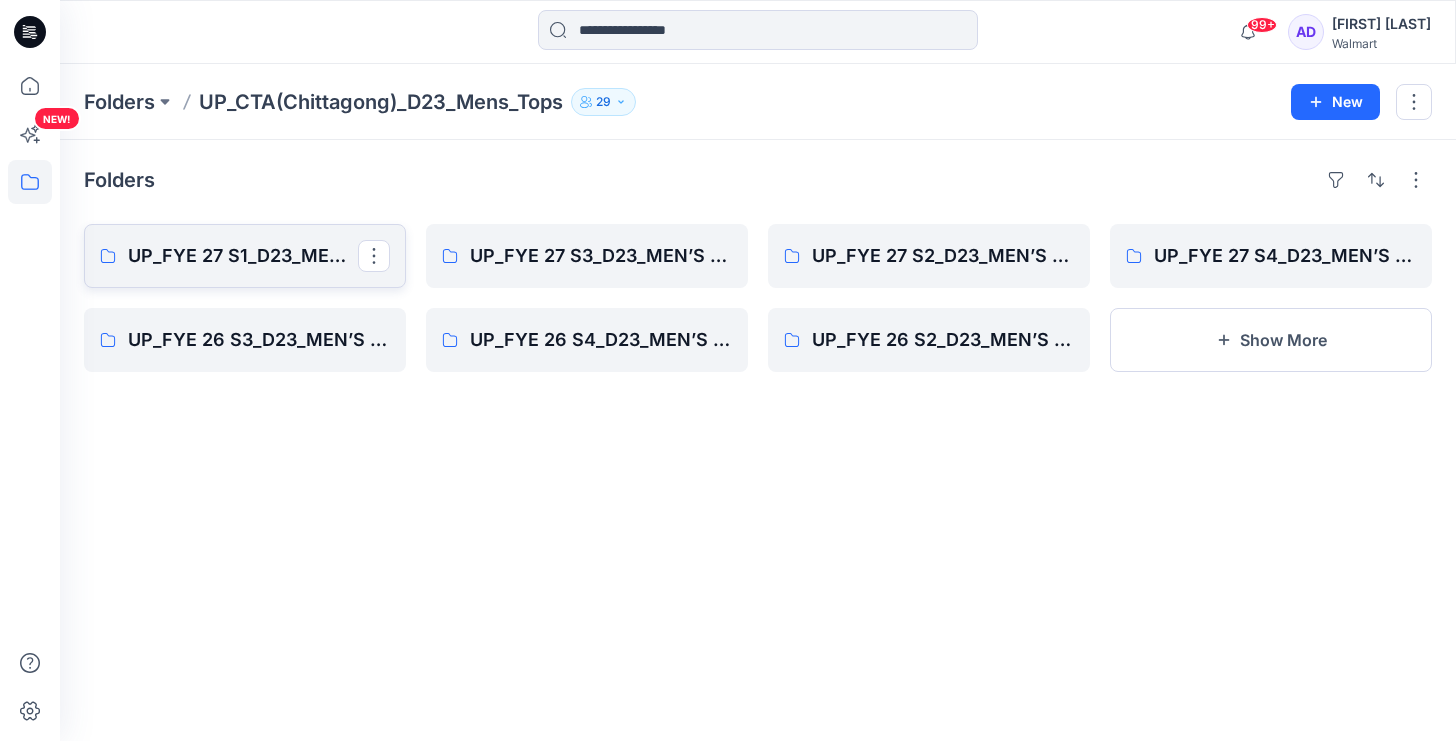 click on "UP_FYE 27 S1_D23_MEN’S TOP CTA/CHITTAGONG" at bounding box center (243, 256) 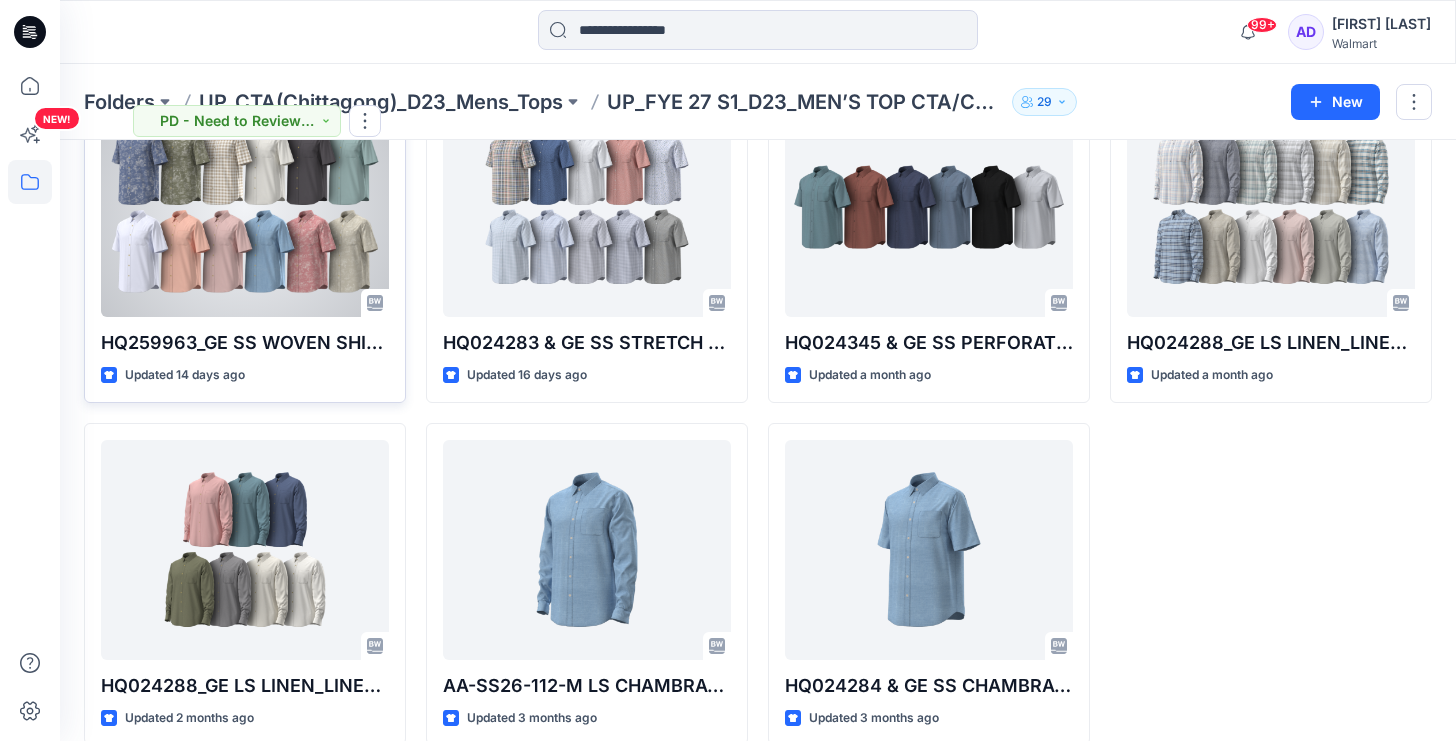 scroll, scrollTop: 172, scrollLeft: 0, axis: vertical 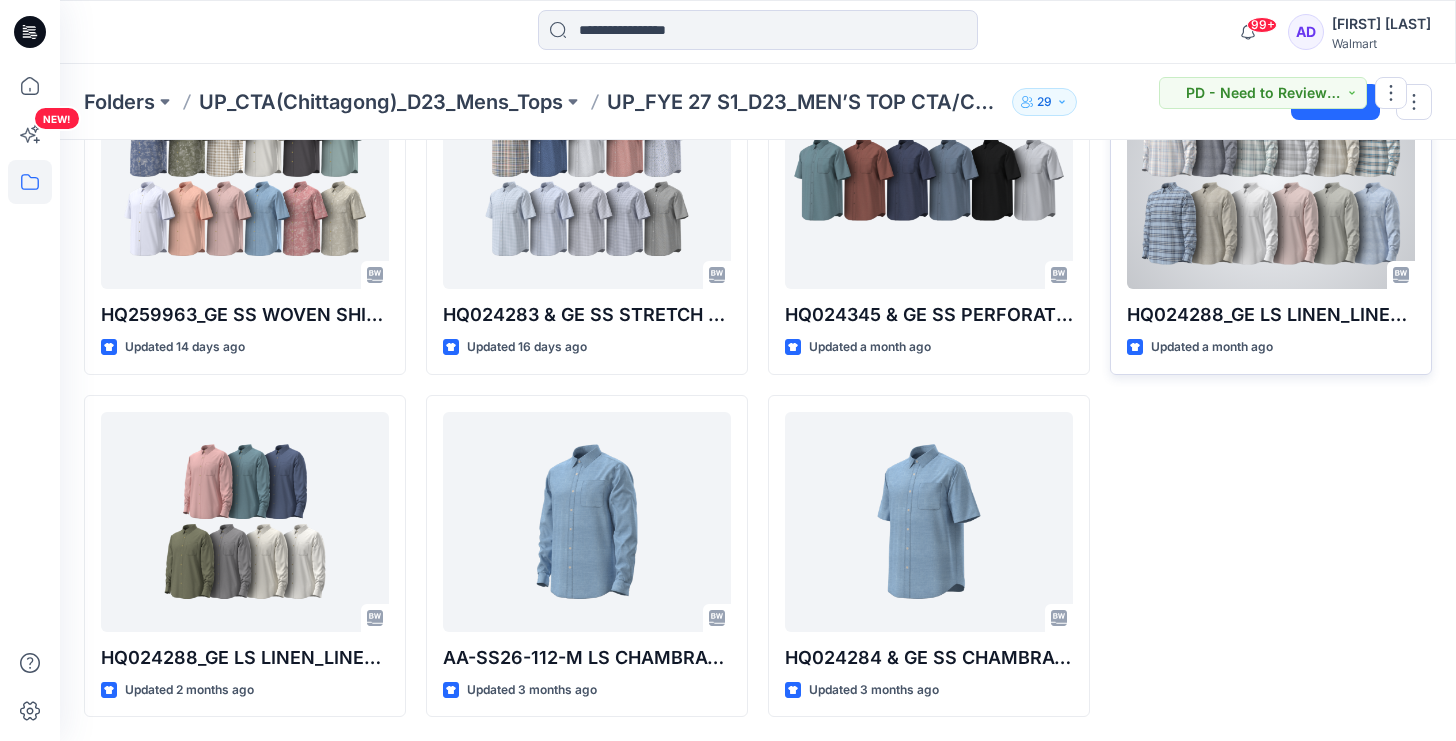 click at bounding box center (1271, 179) 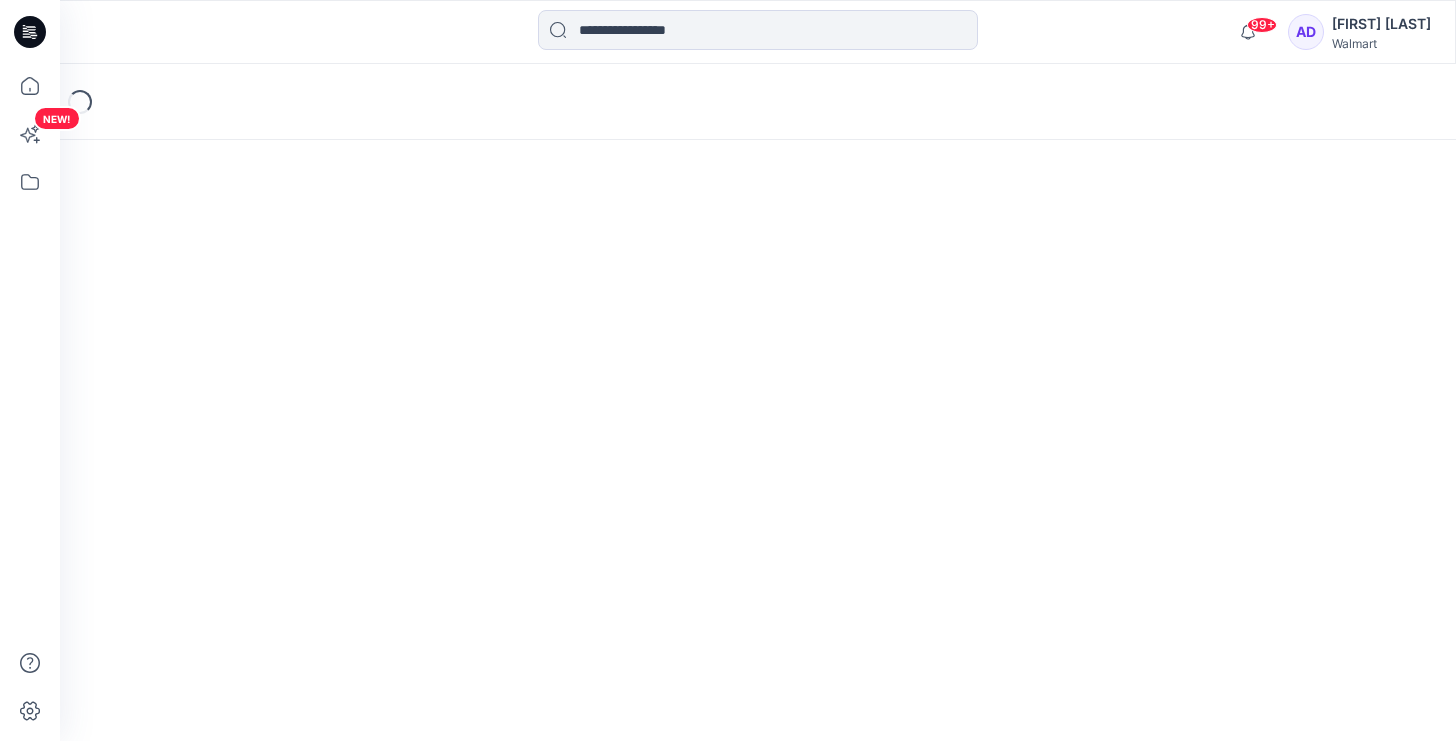 scroll, scrollTop: 0, scrollLeft: 0, axis: both 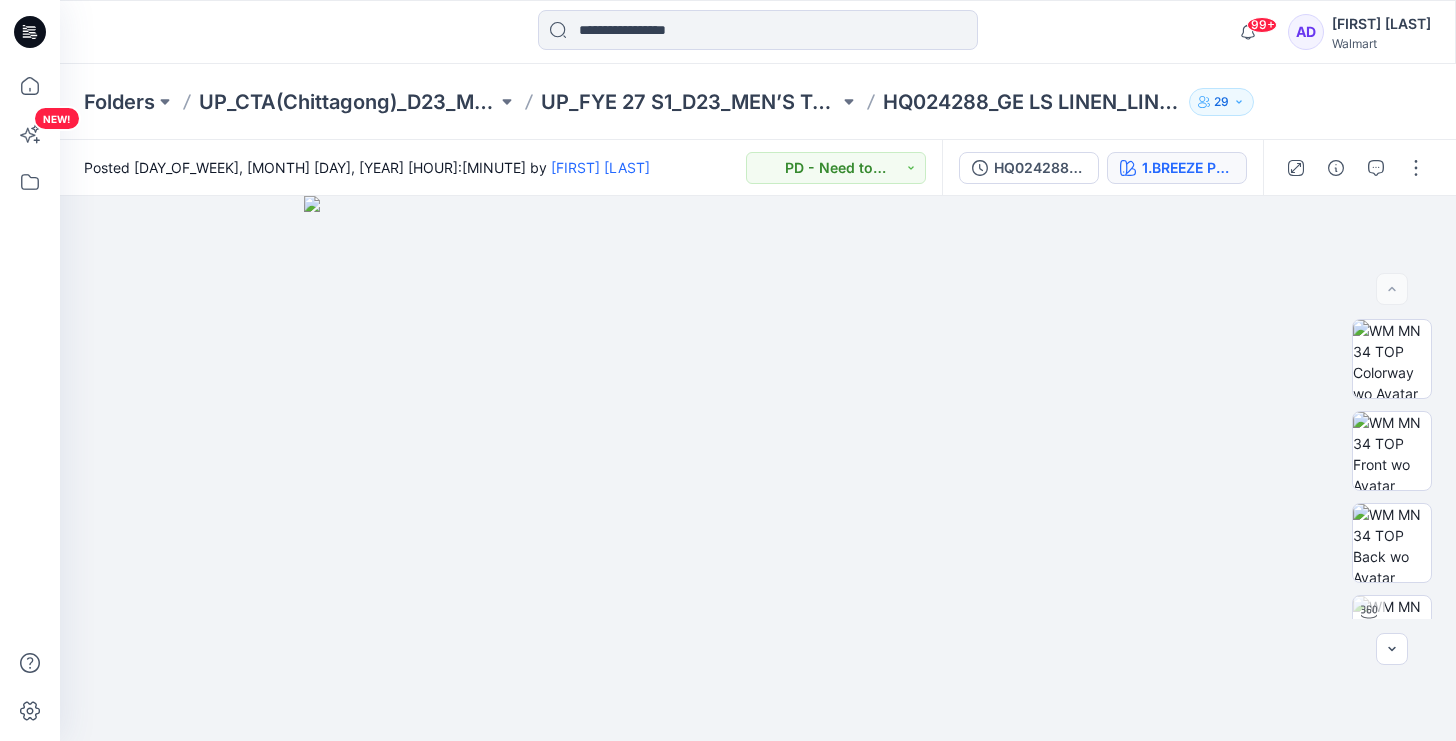 click on "1.BREEZE PLAID CTA-WMM-S26-Y107 COMBO 1" at bounding box center (1188, 168) 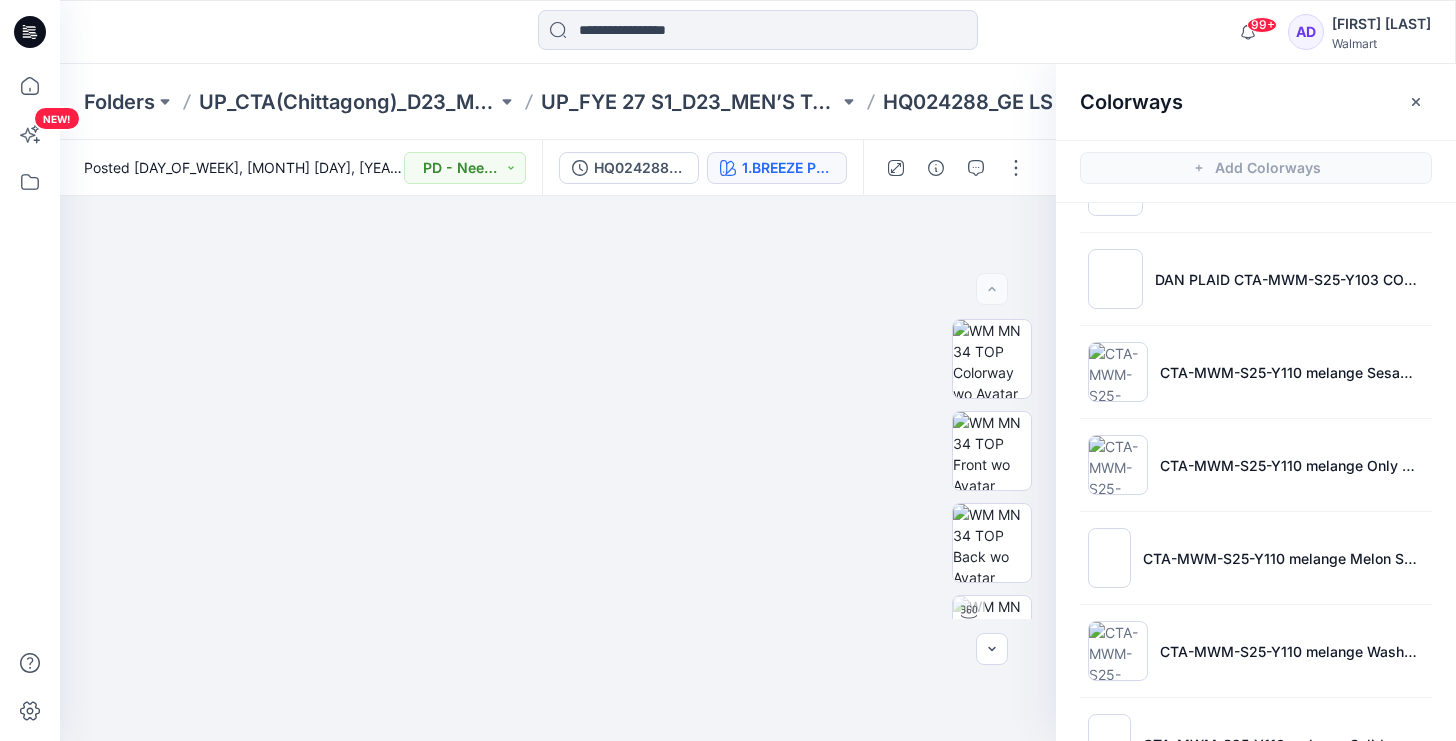 scroll, scrollTop: 797, scrollLeft: 0, axis: vertical 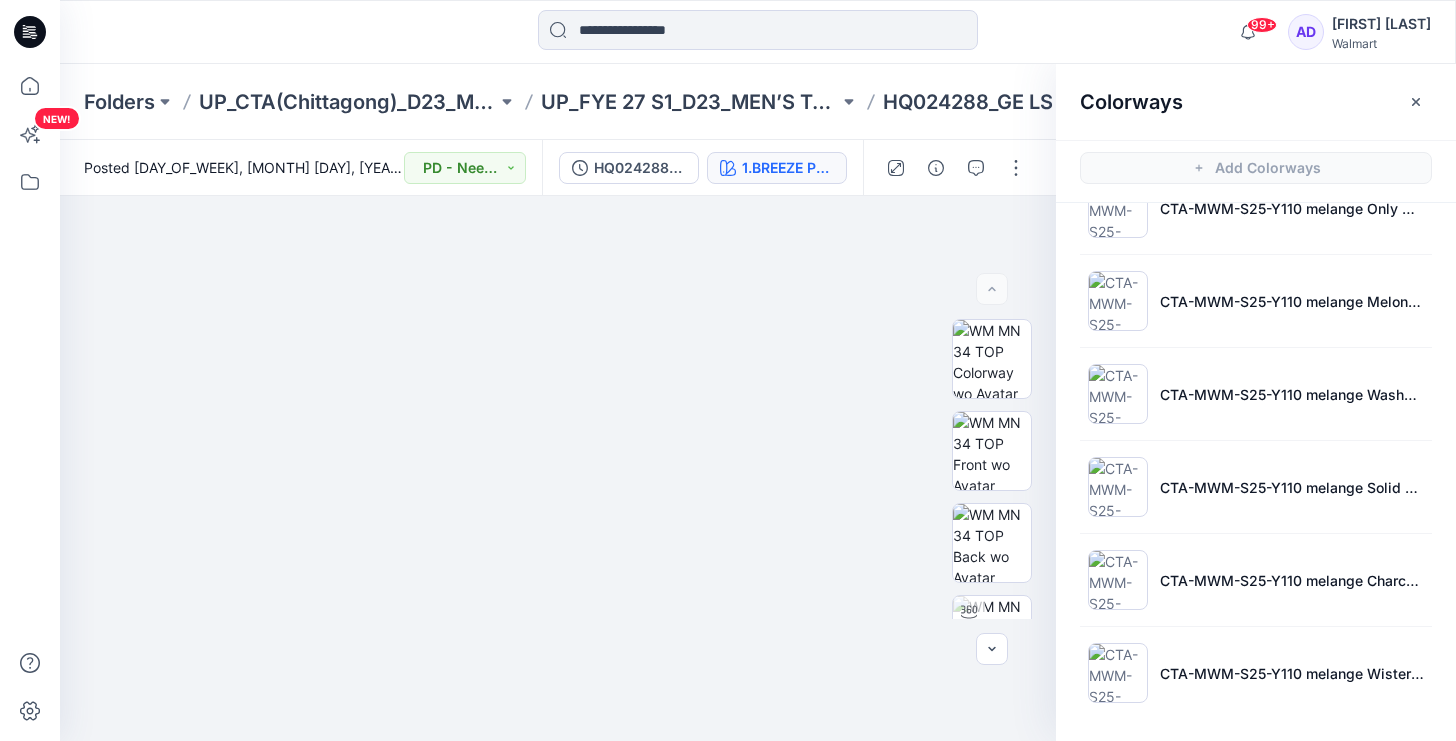 click at bounding box center [1118, 487] 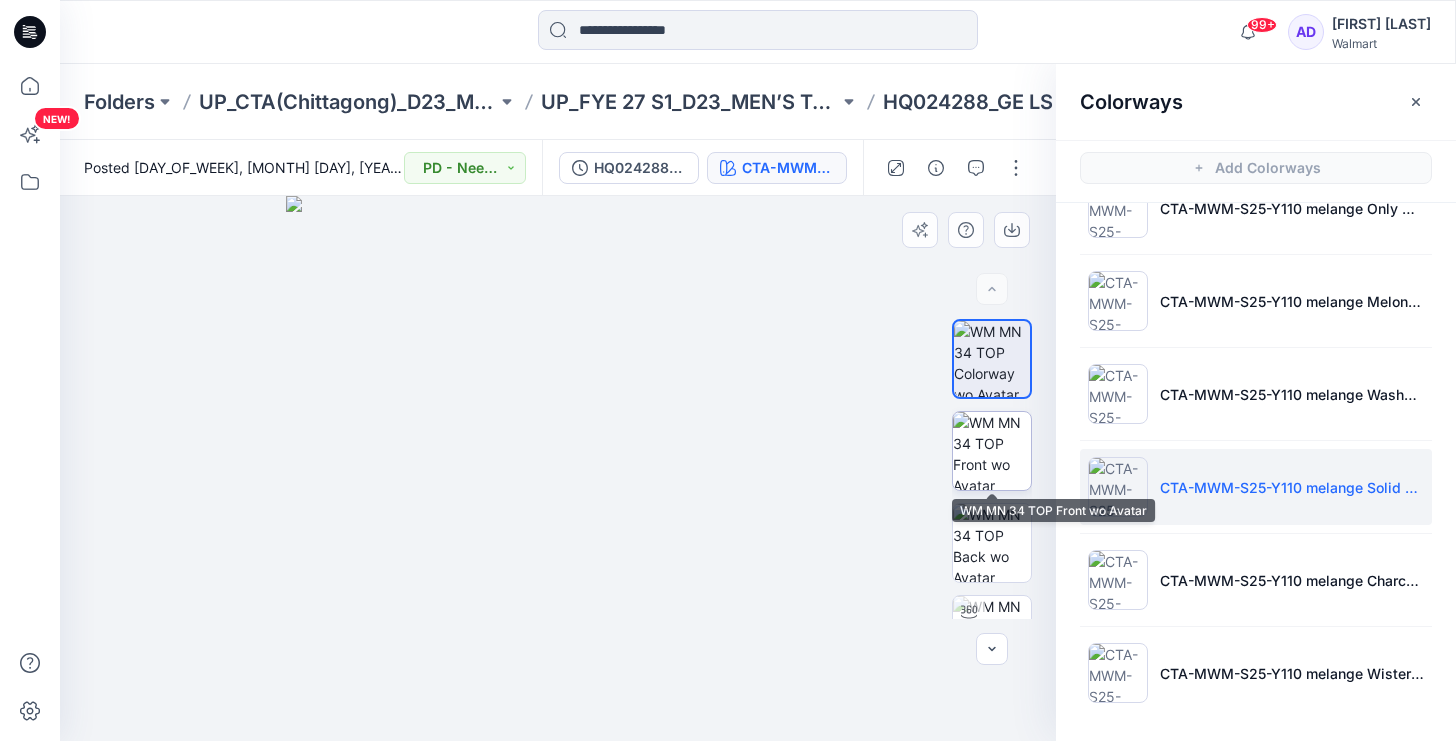click at bounding box center (992, 451) 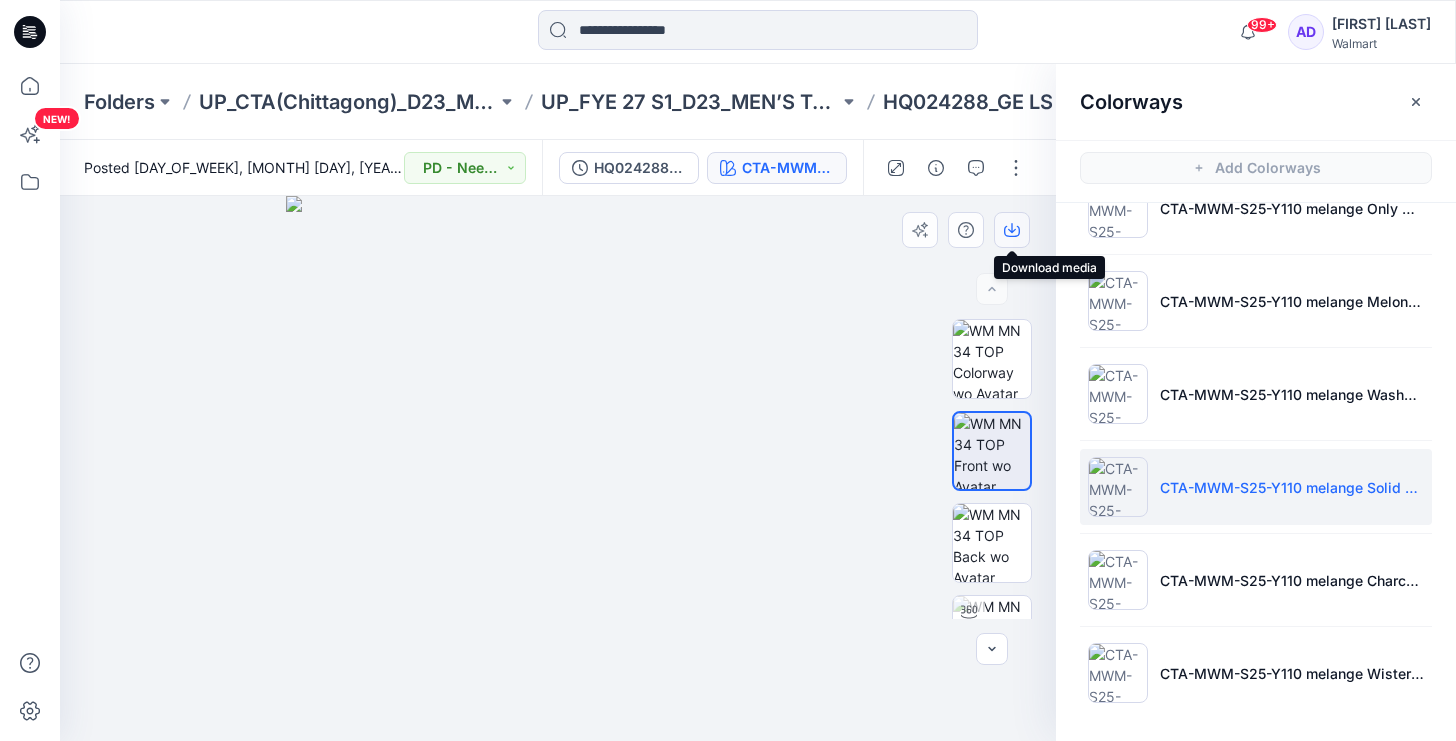 click at bounding box center (1012, 230) 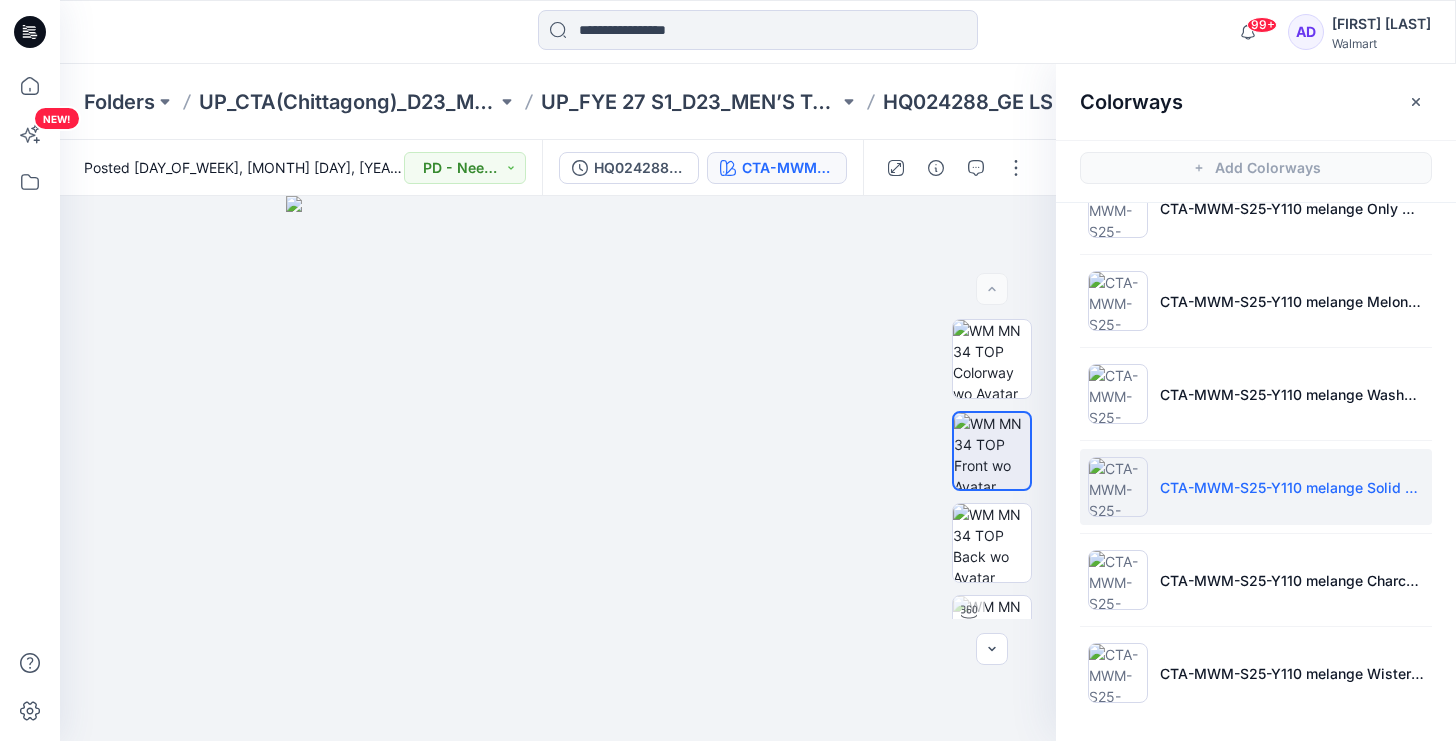 click on "CTA-MWM-S25-Y110 melange Solid as per header / YLC111" at bounding box center [1256, 487] 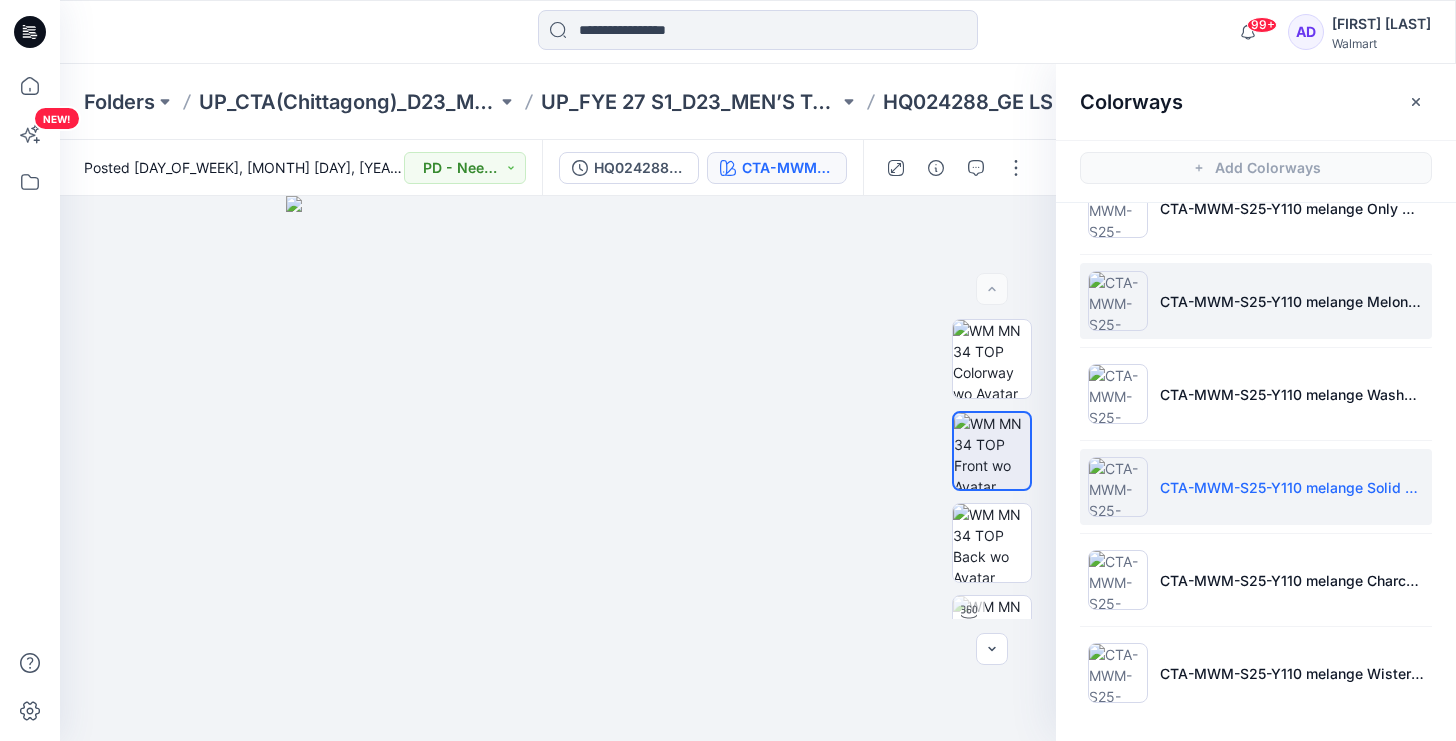 click at bounding box center (1118, 301) 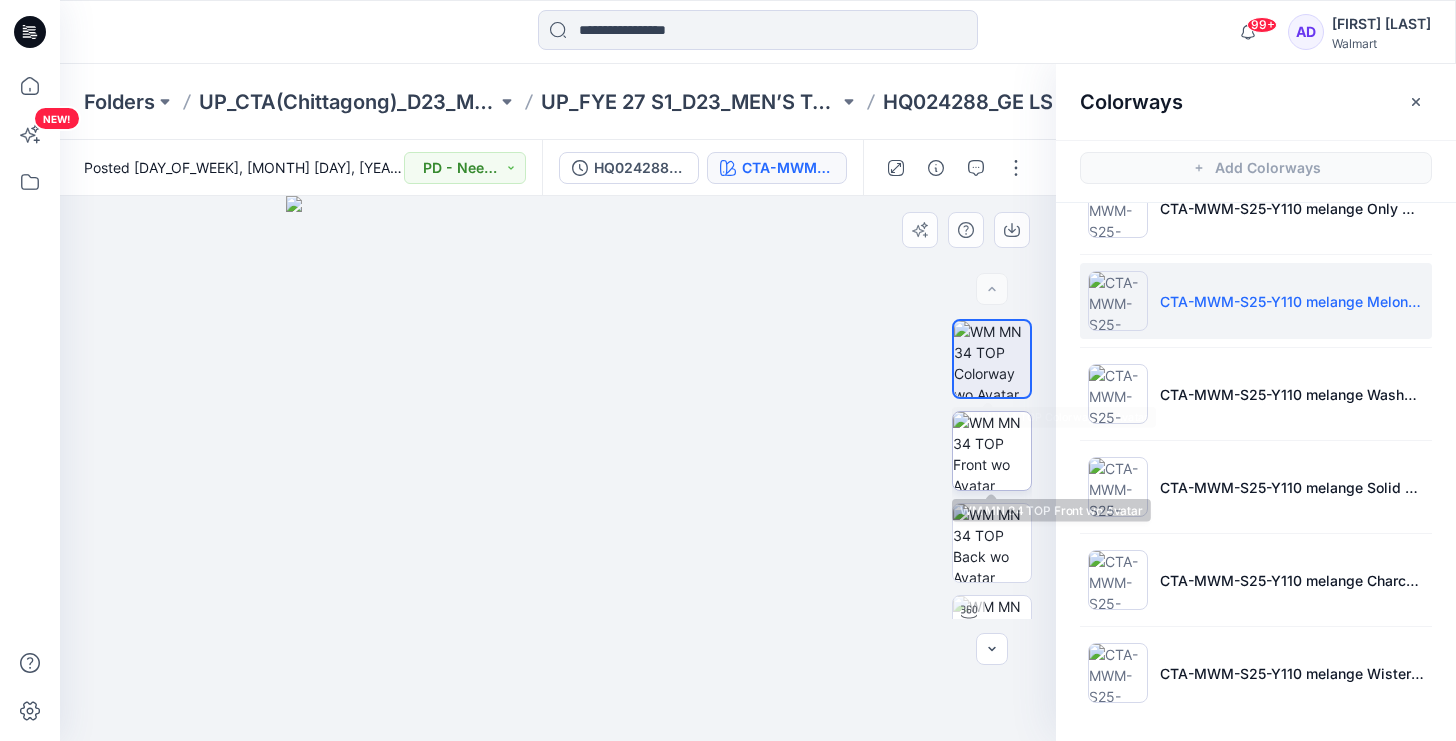 click at bounding box center [992, 451] 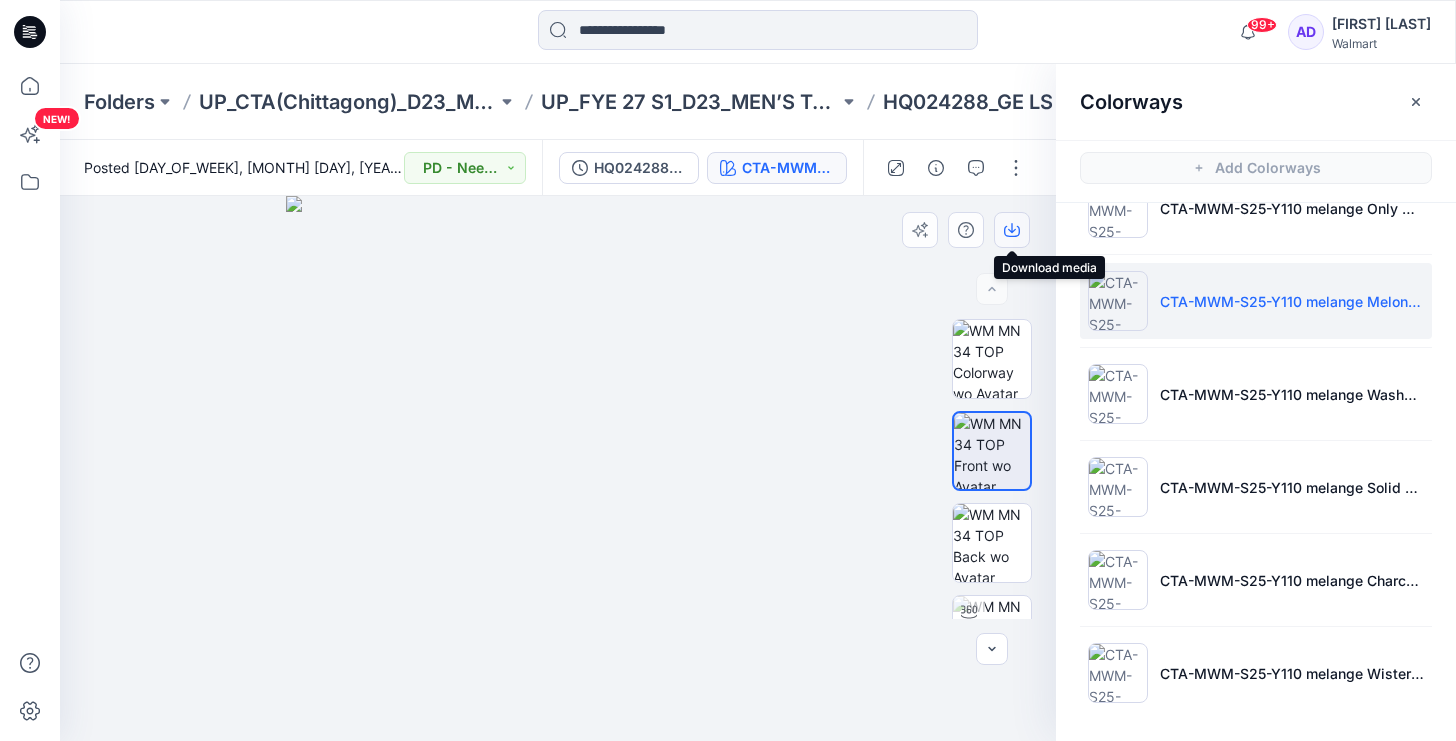 click 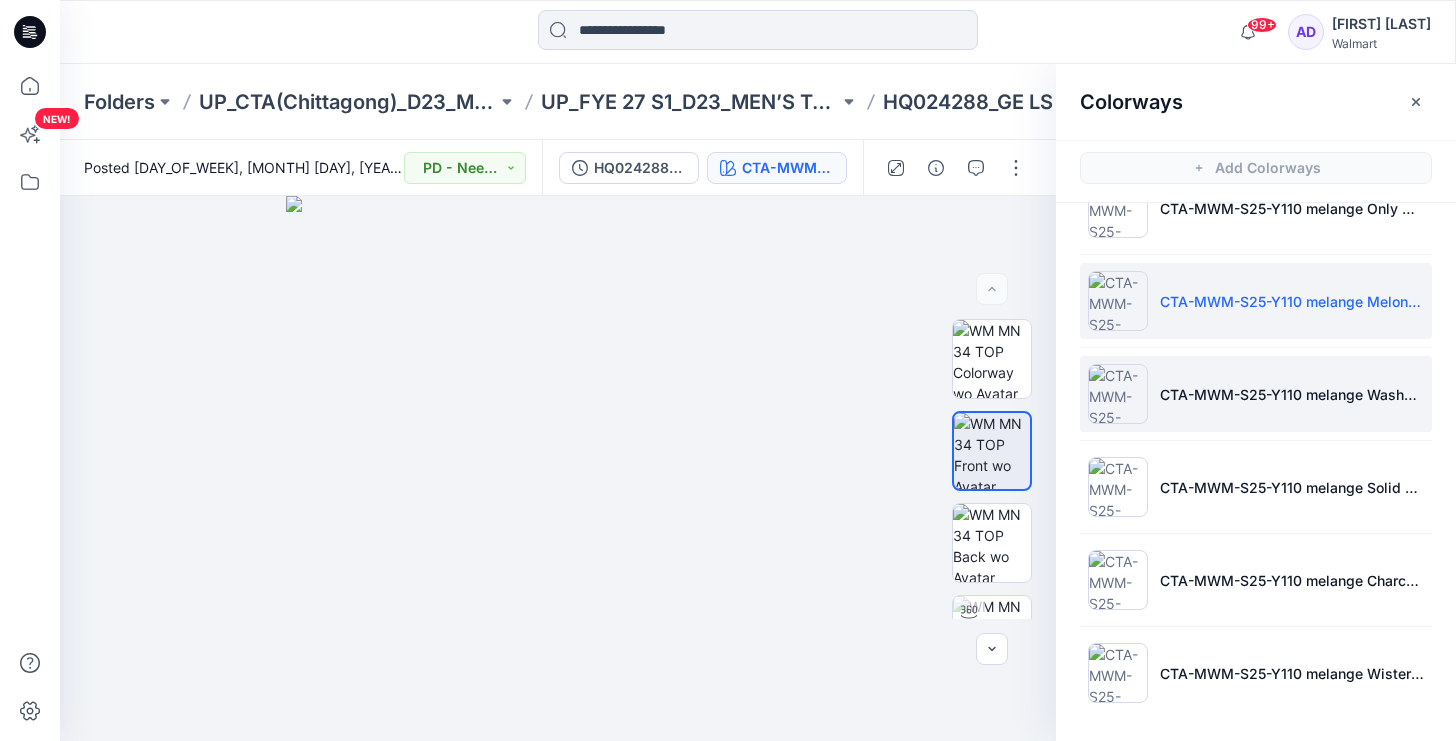 scroll, scrollTop: 0, scrollLeft: 0, axis: both 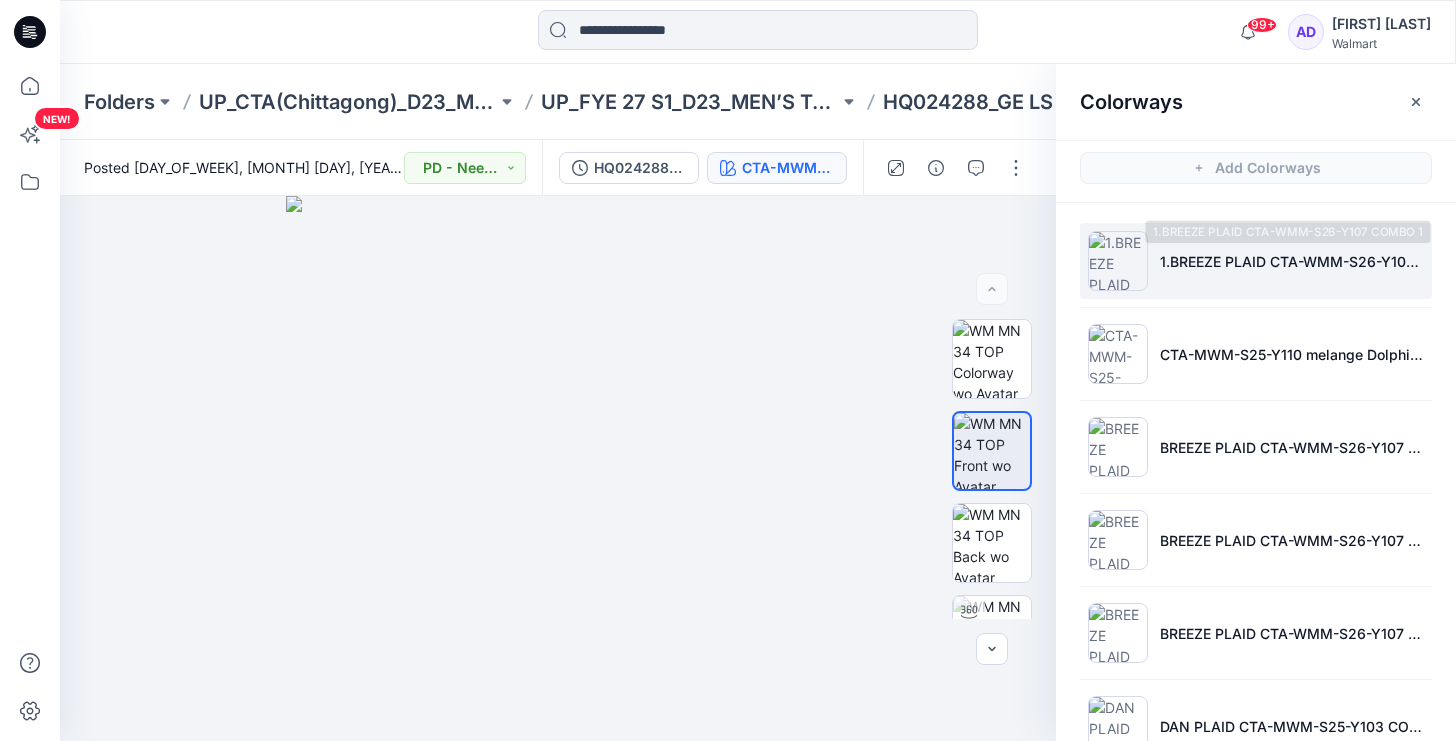 click on "1.BREEZE PLAID CTA-WMM-S26-Y107 COMBO 1" at bounding box center (1292, 261) 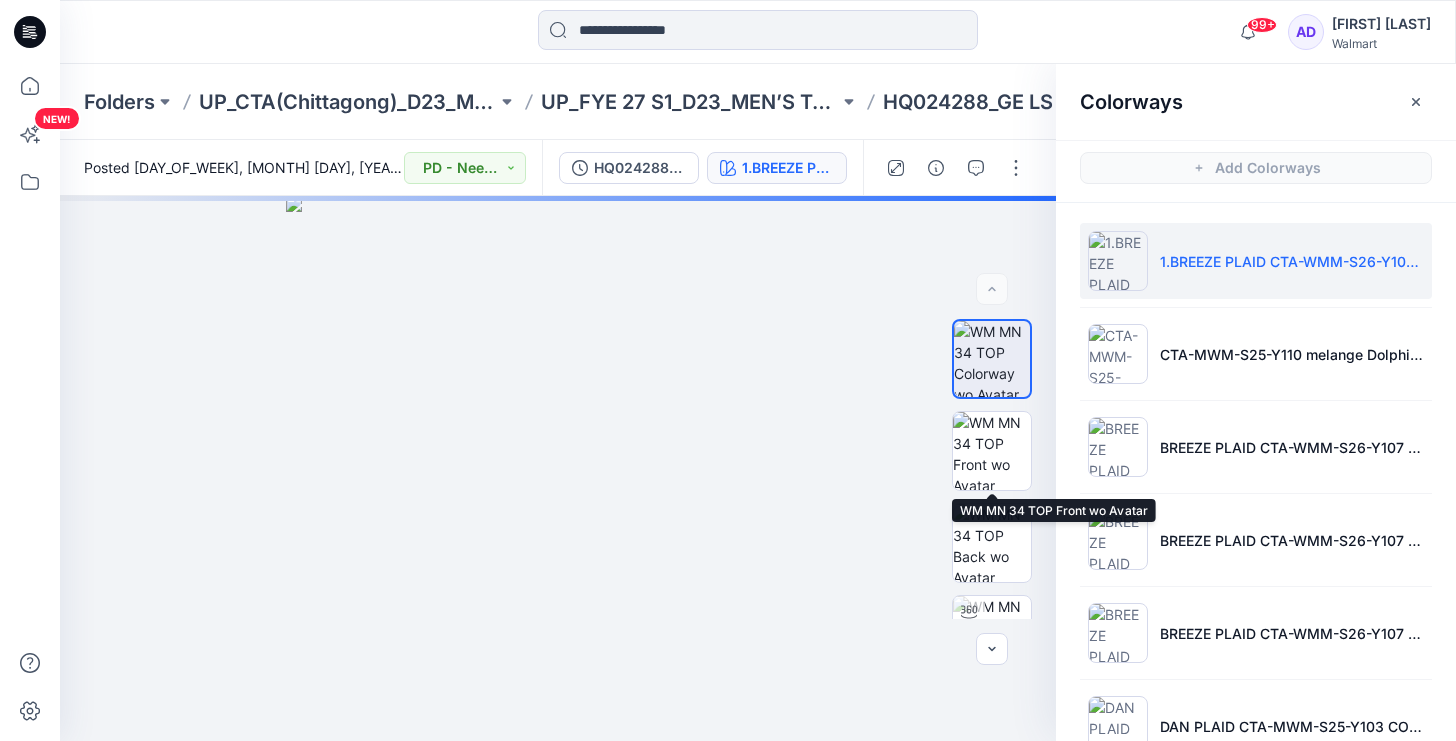 click at bounding box center [992, 451] 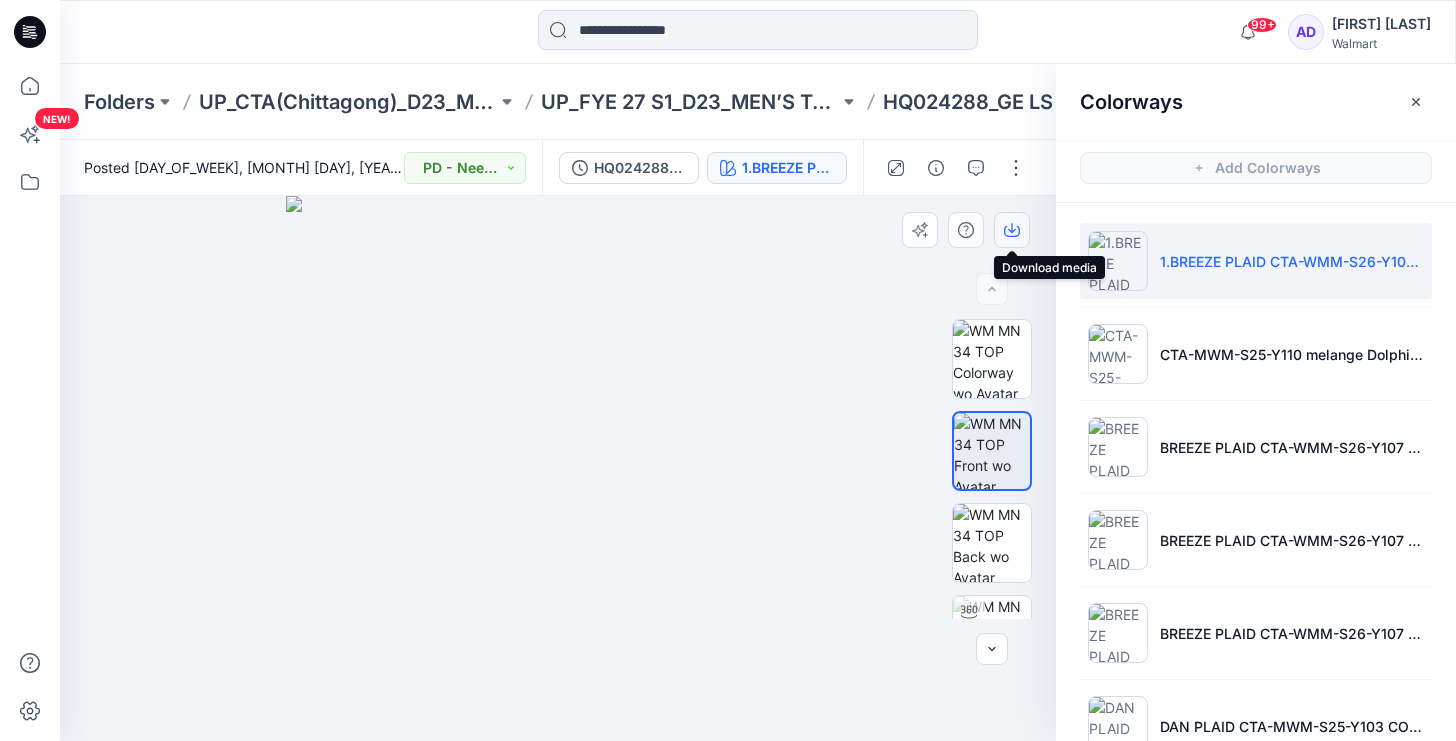 click 